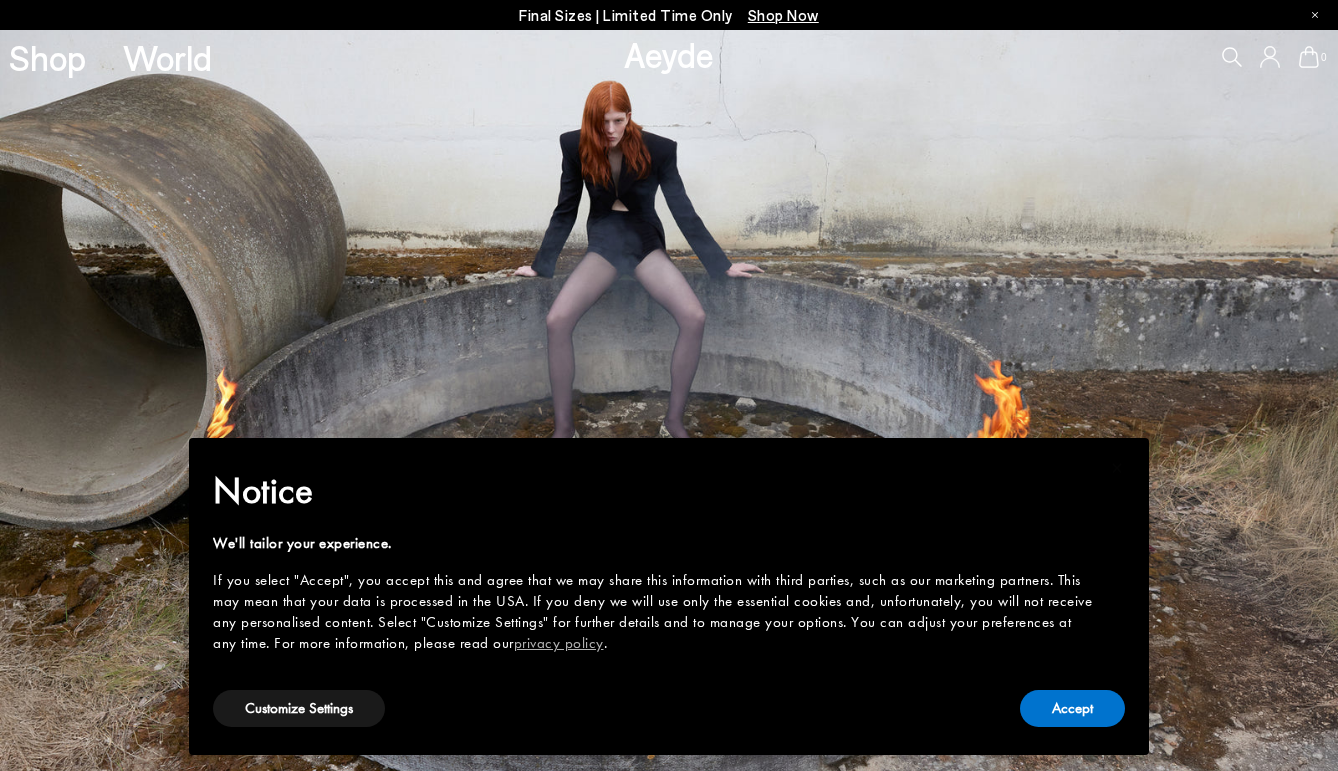 scroll, scrollTop: 0, scrollLeft: 0, axis: both 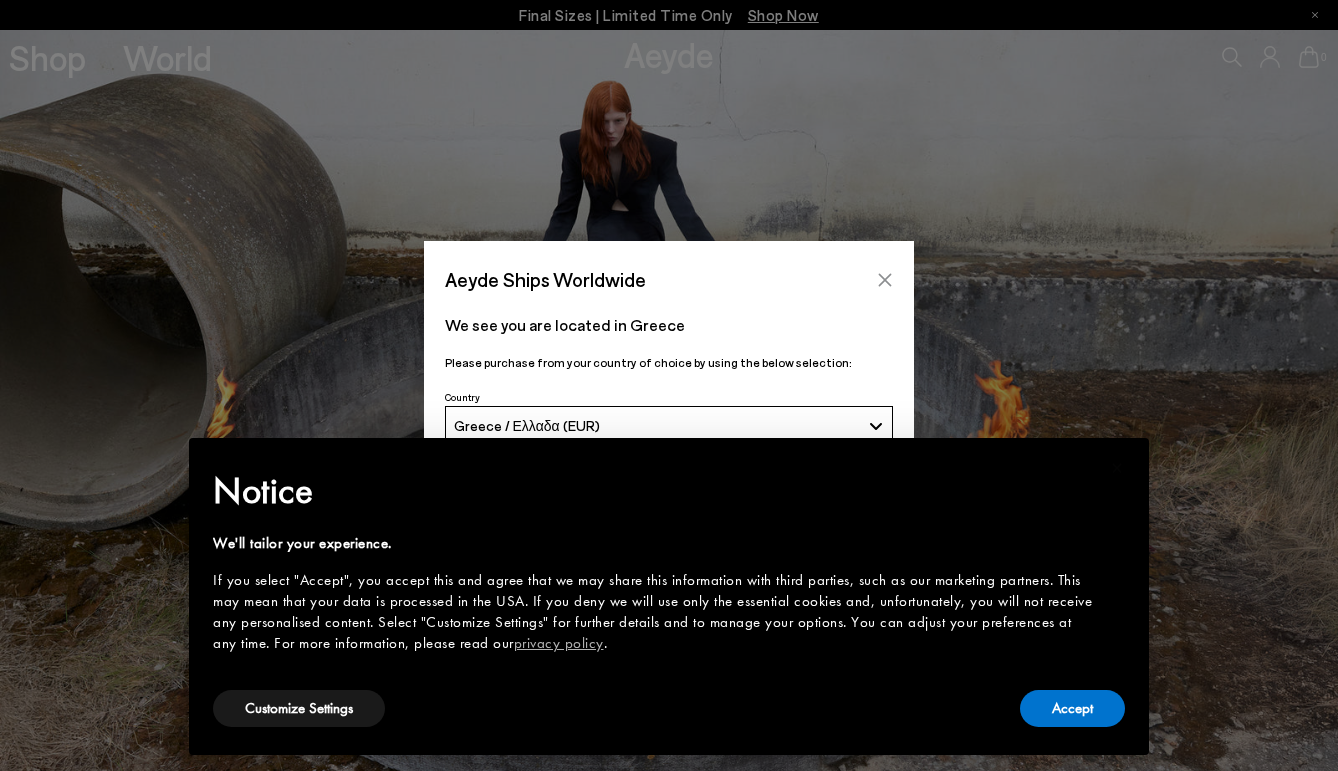 click 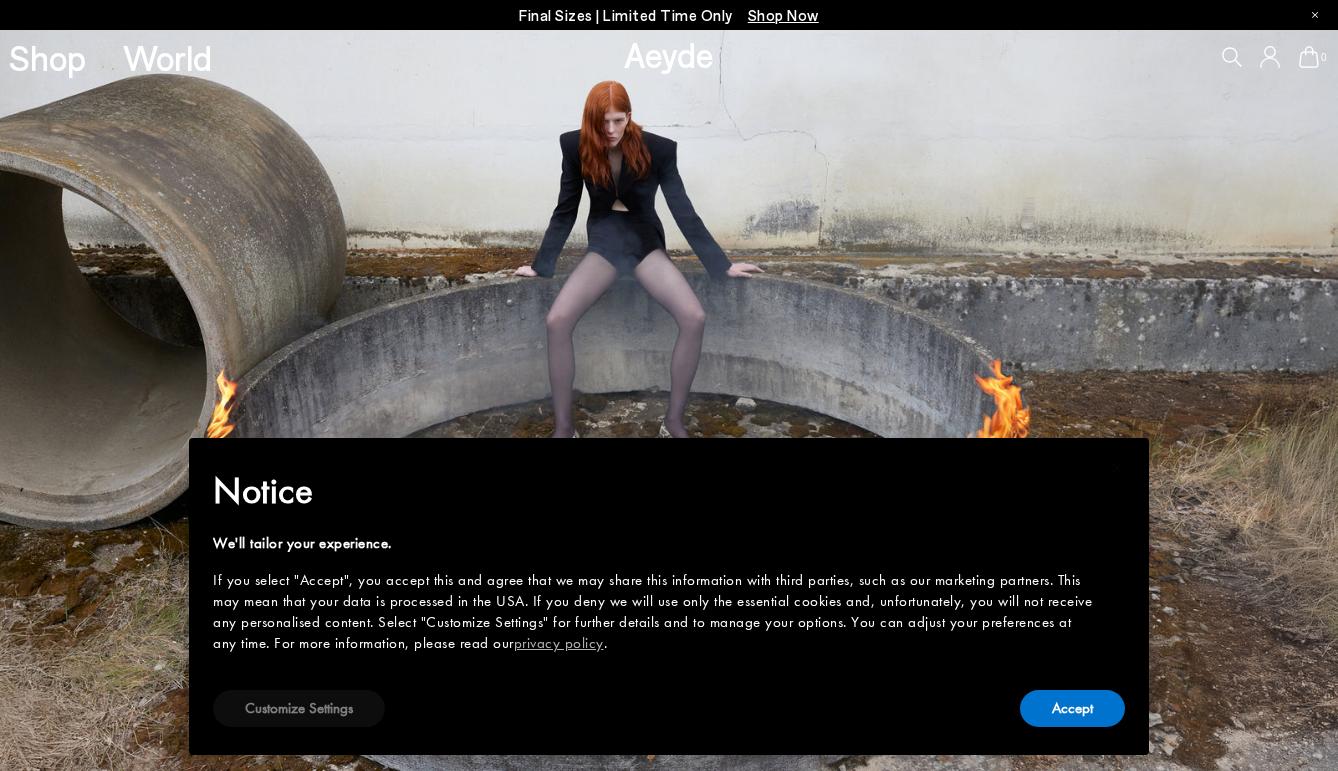 click on "Customize Settings" at bounding box center (299, 708) 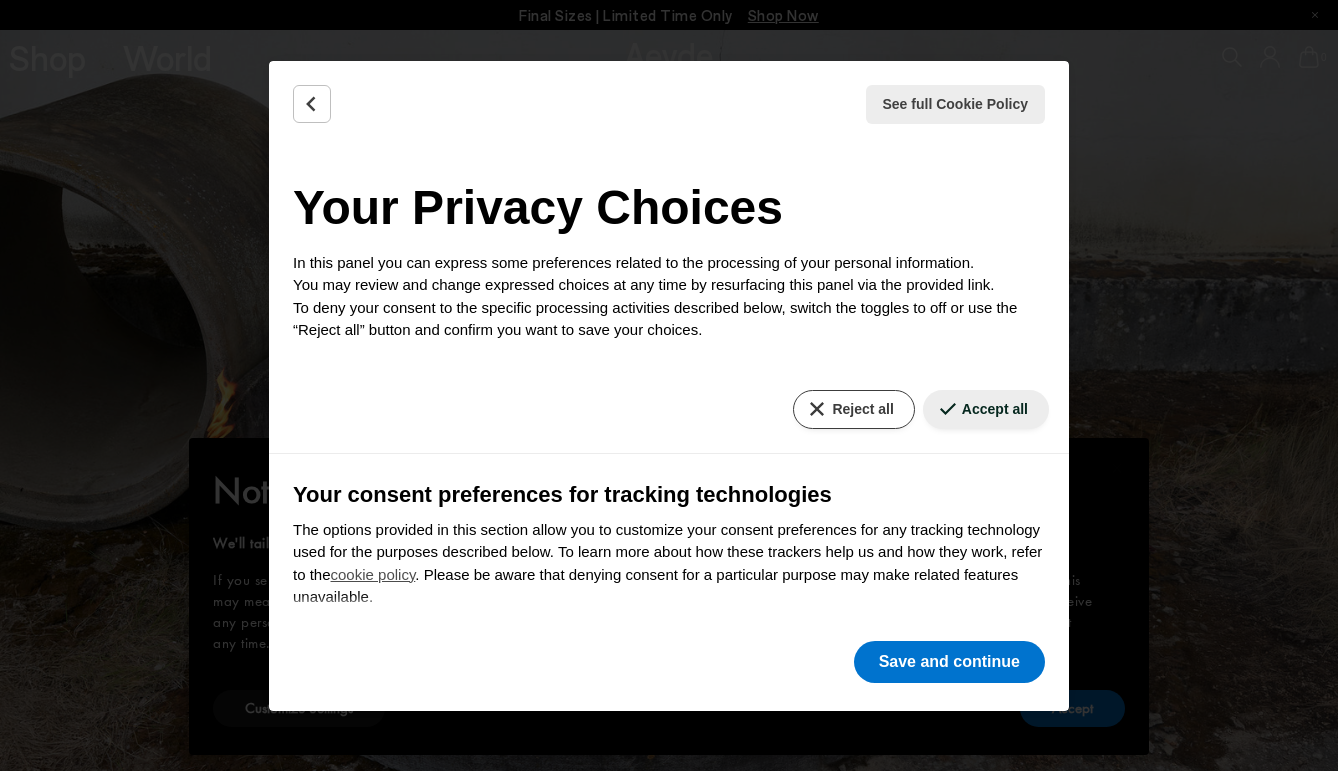 click on "Reject all" at bounding box center (853, 409) 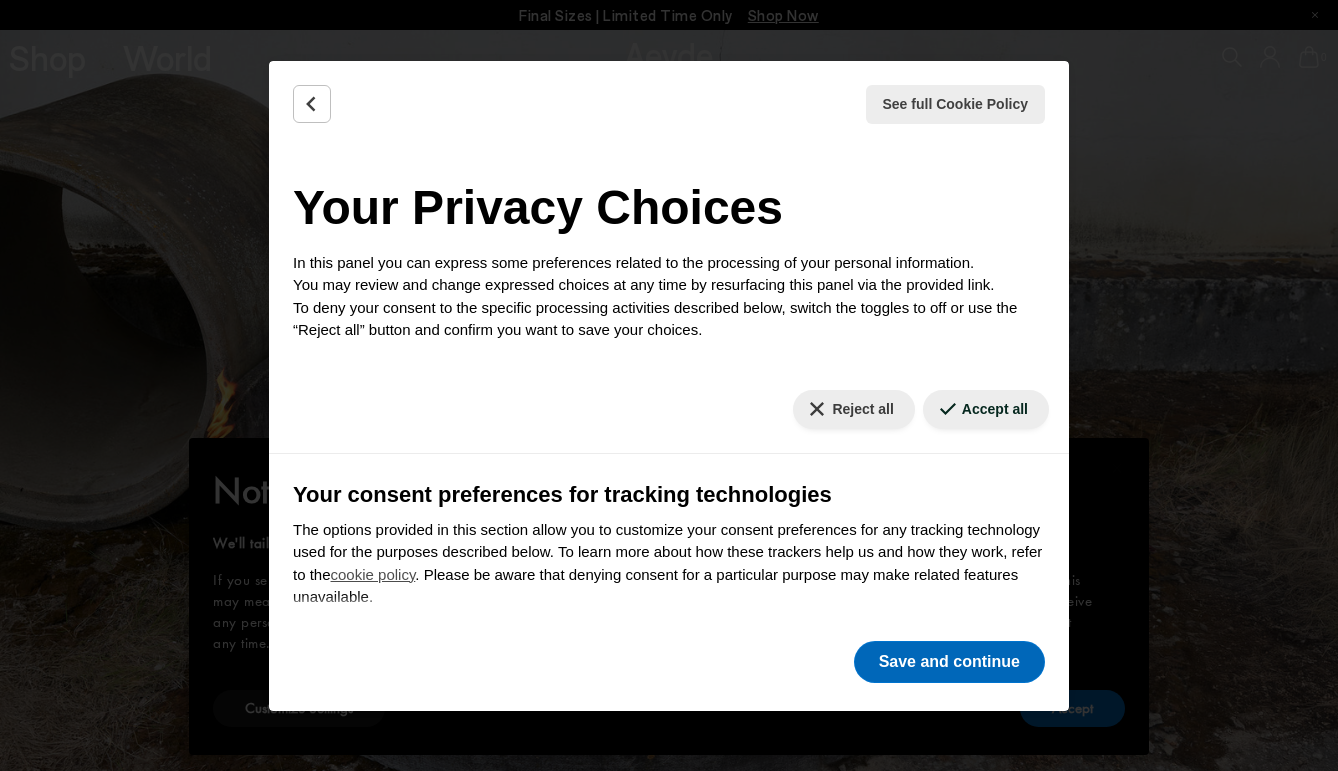 click on "Save and continue" at bounding box center [949, 662] 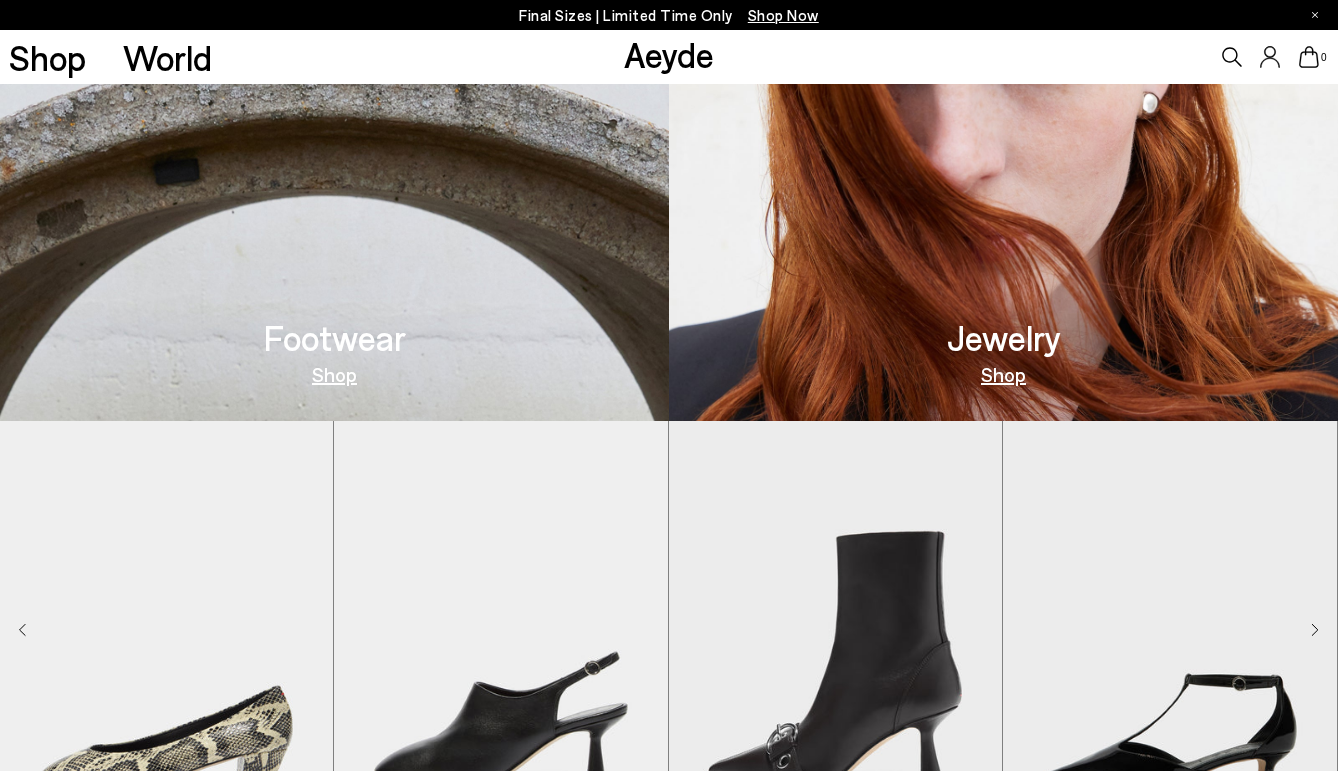 scroll, scrollTop: 1023, scrollLeft: 0, axis: vertical 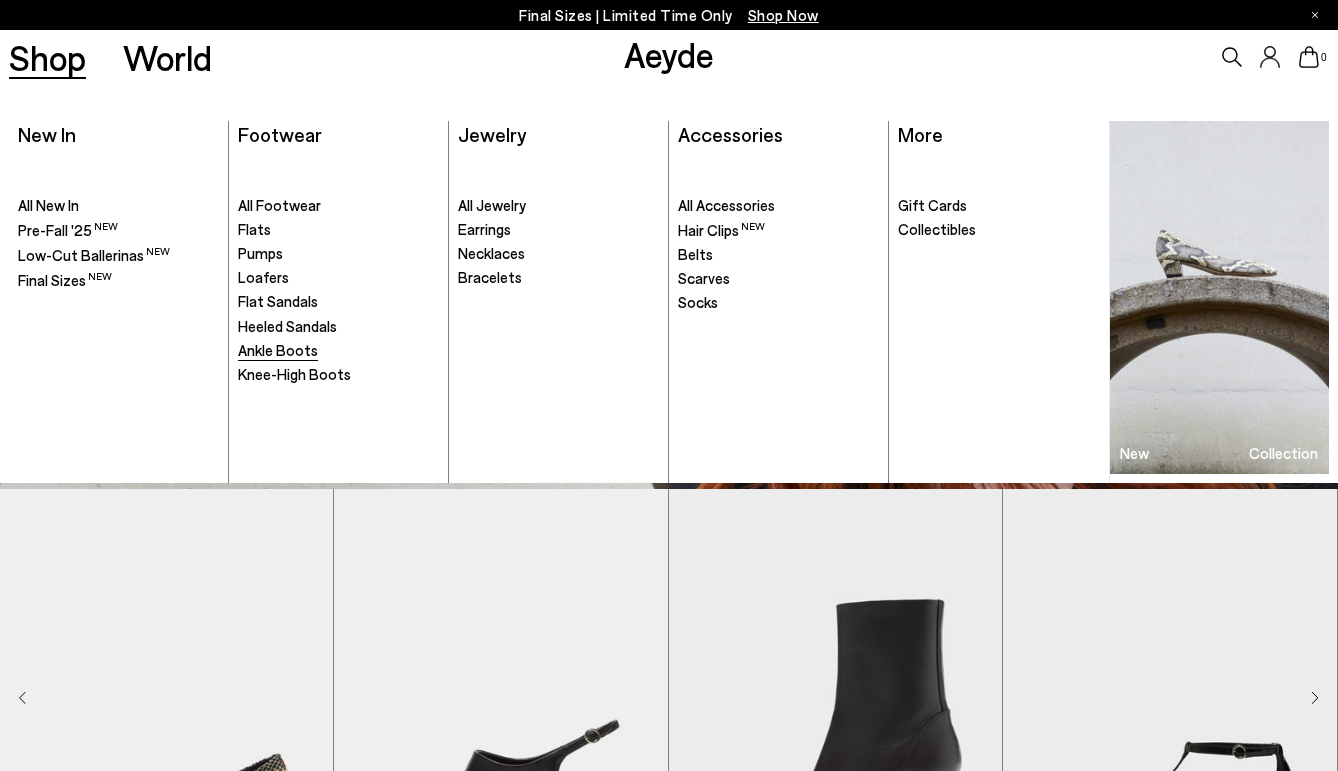 click on "Ankle Boots" at bounding box center [278, 350] 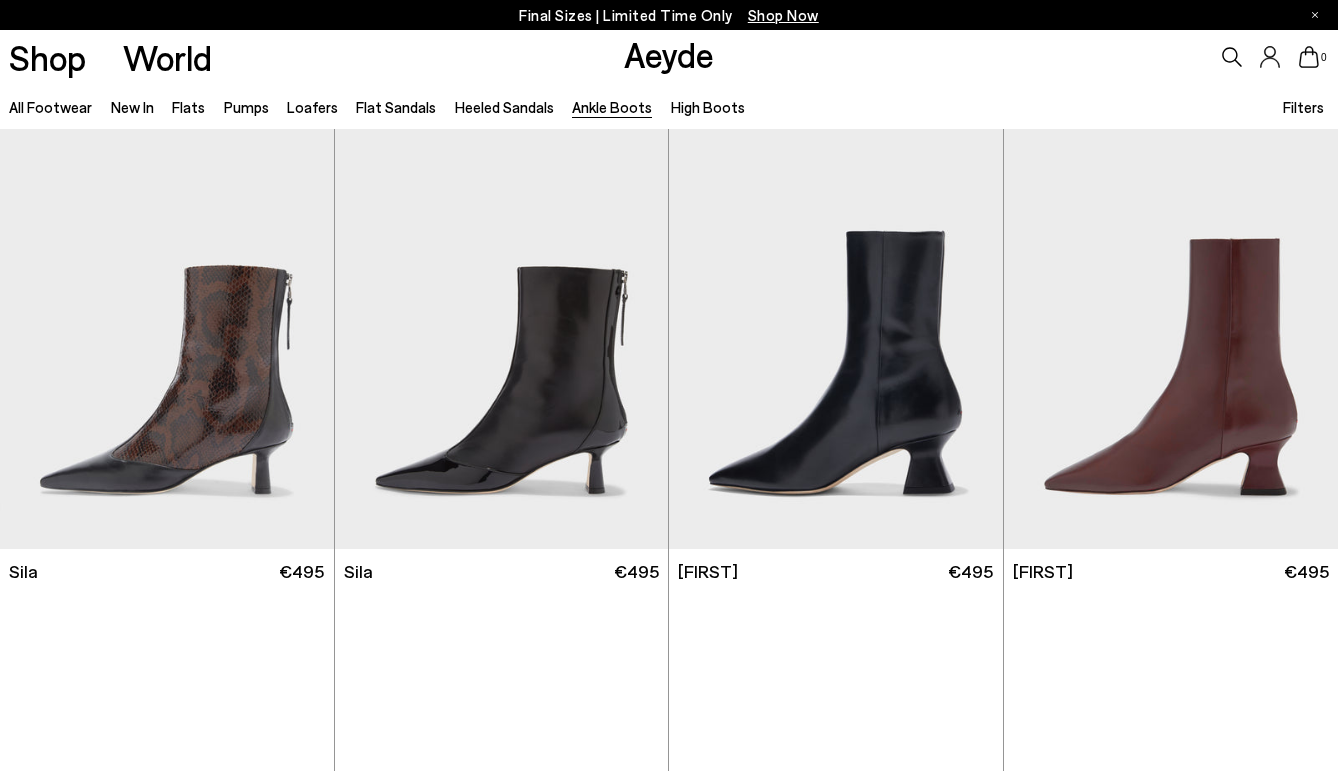 scroll, scrollTop: 0, scrollLeft: 0, axis: both 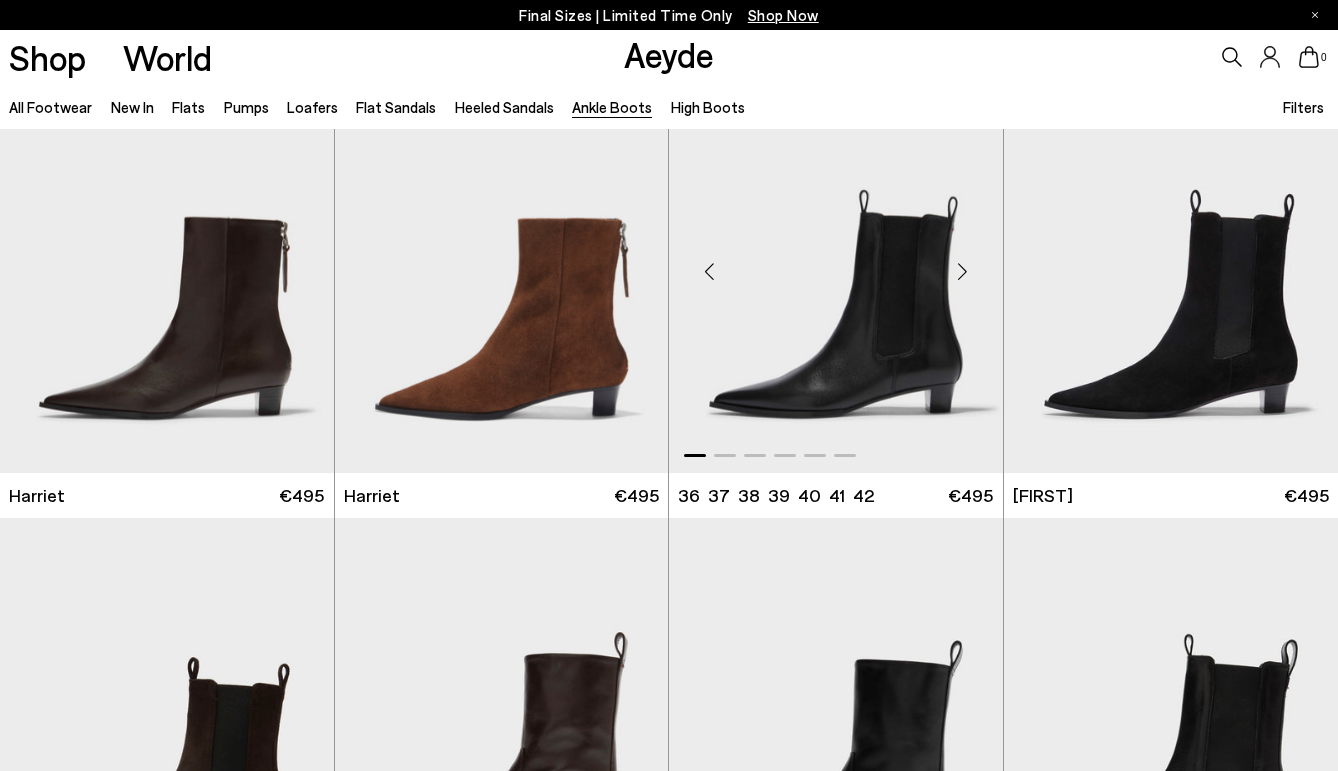 click at bounding box center [836, 262] 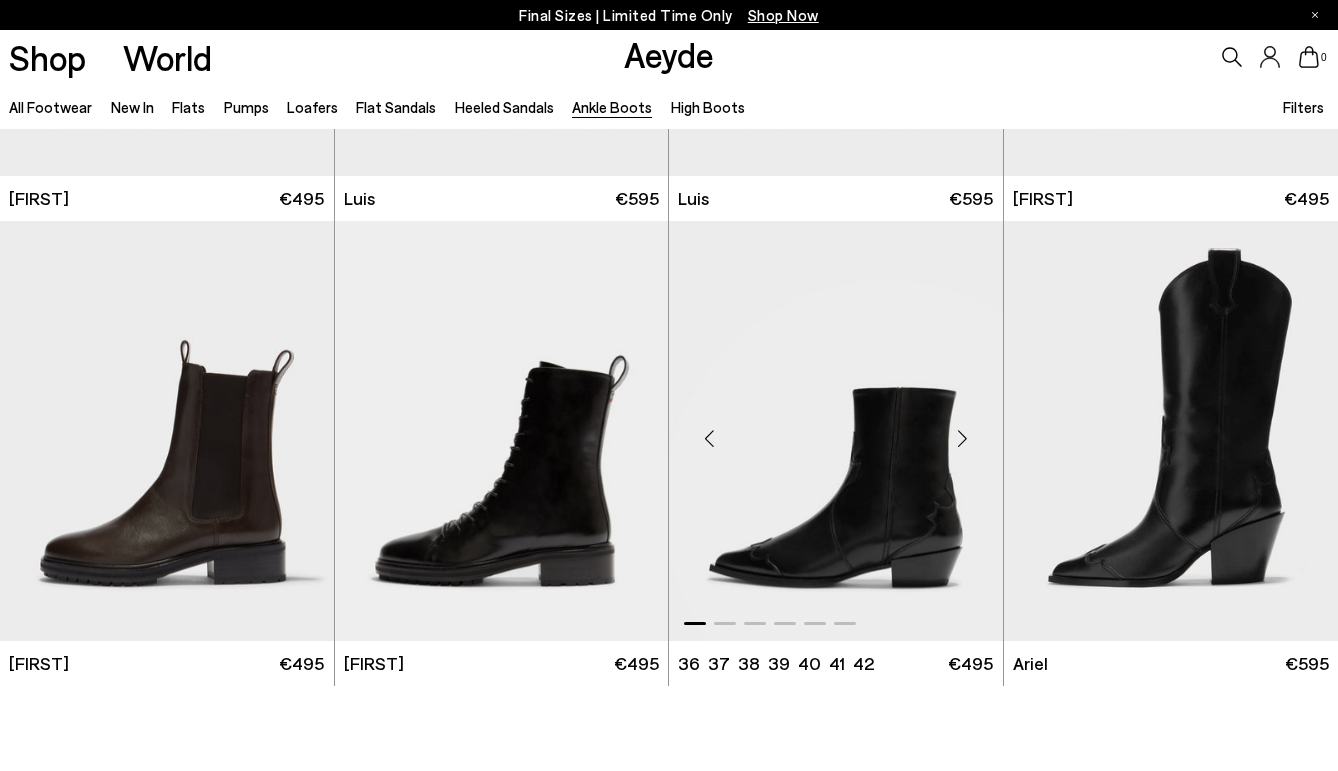 scroll, scrollTop: 3171, scrollLeft: 0, axis: vertical 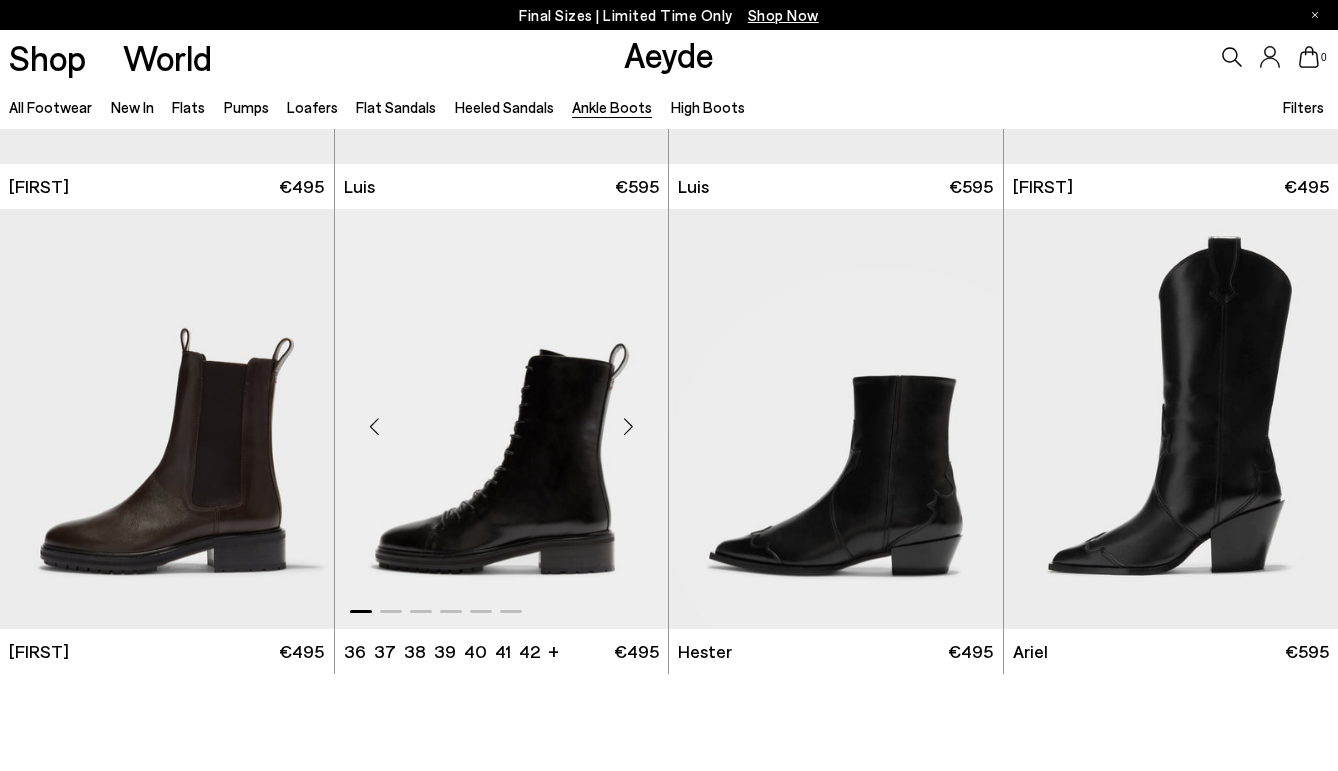 click at bounding box center (628, 427) 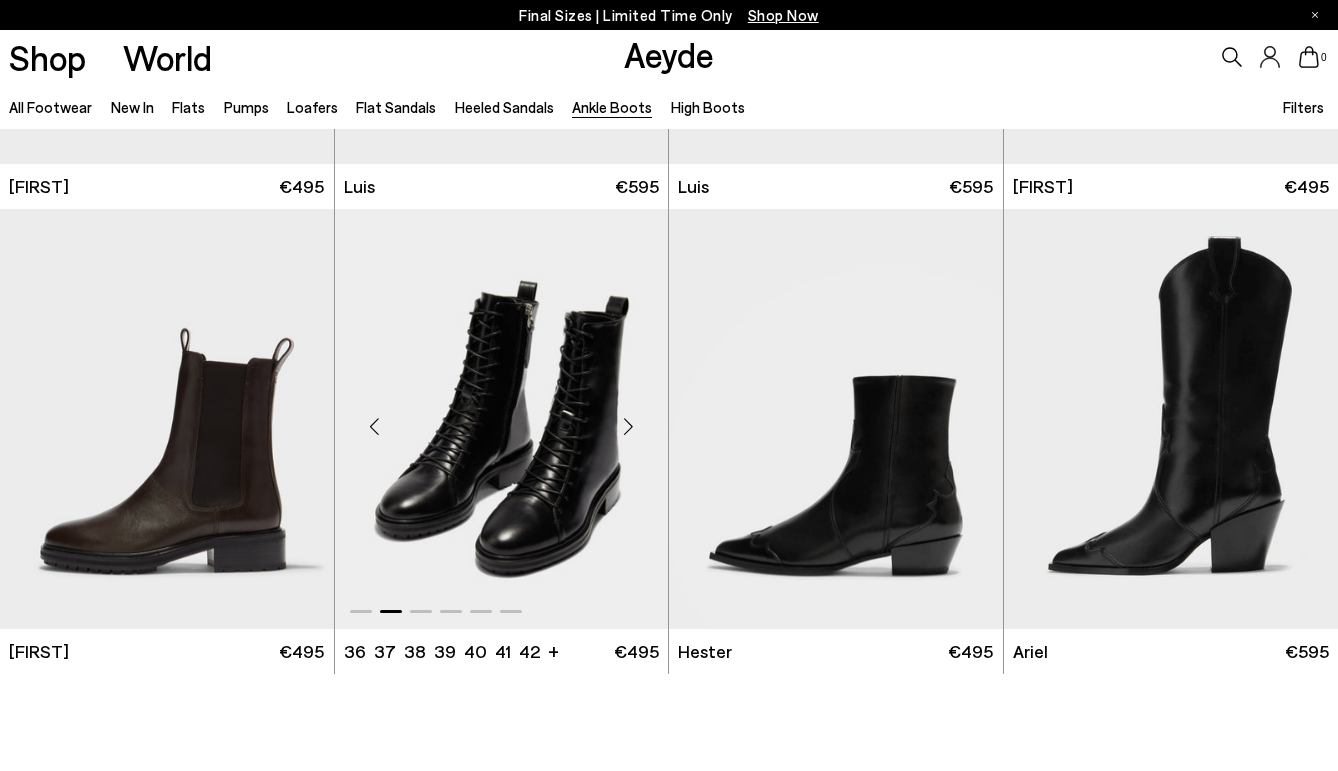click at bounding box center [628, 427] 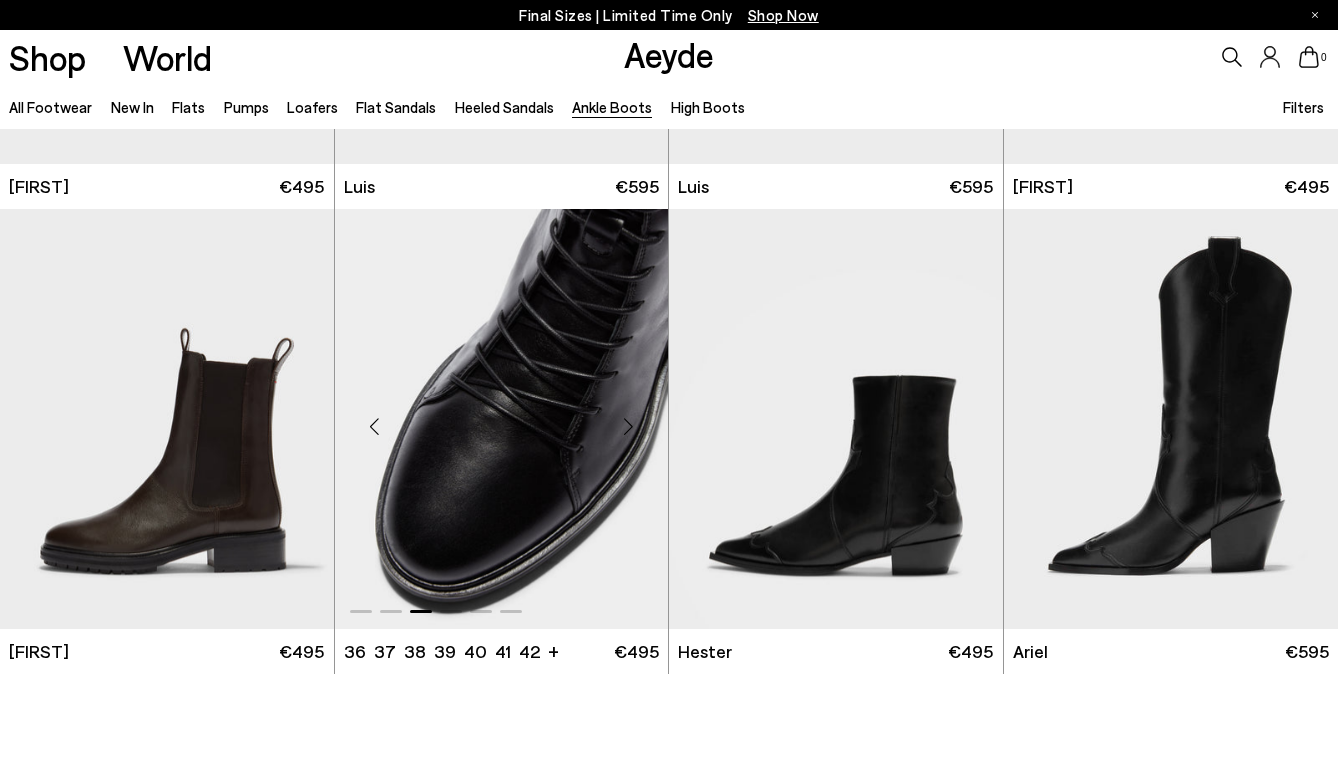 click at bounding box center (628, 427) 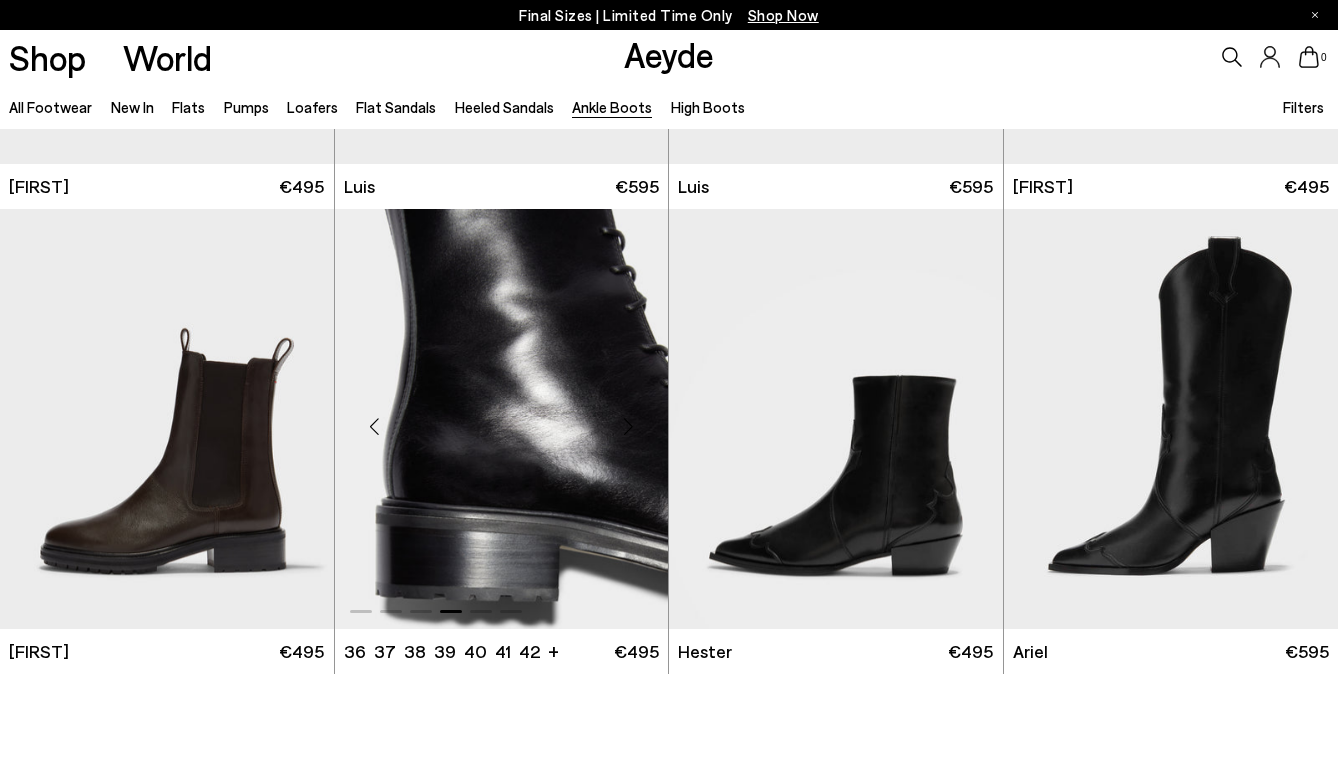 click at bounding box center (628, 427) 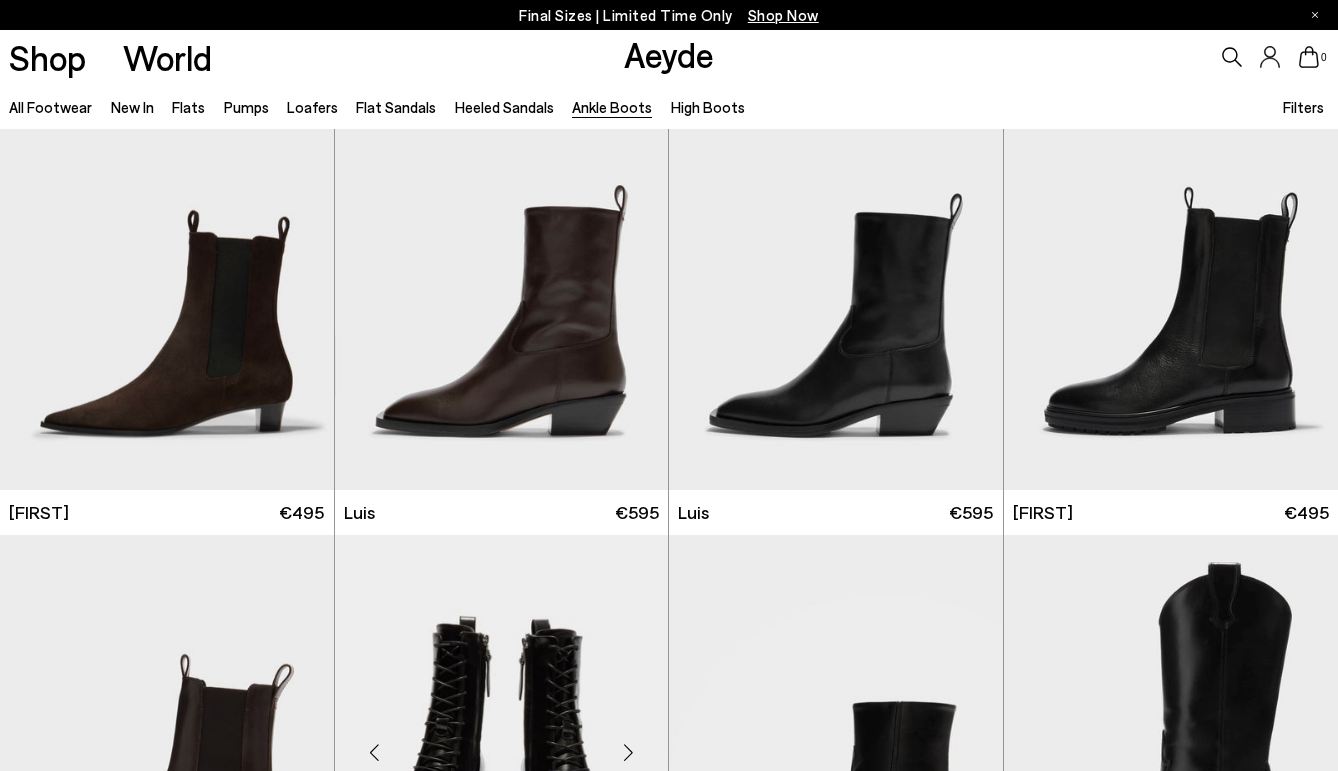 scroll, scrollTop: 2775, scrollLeft: 0, axis: vertical 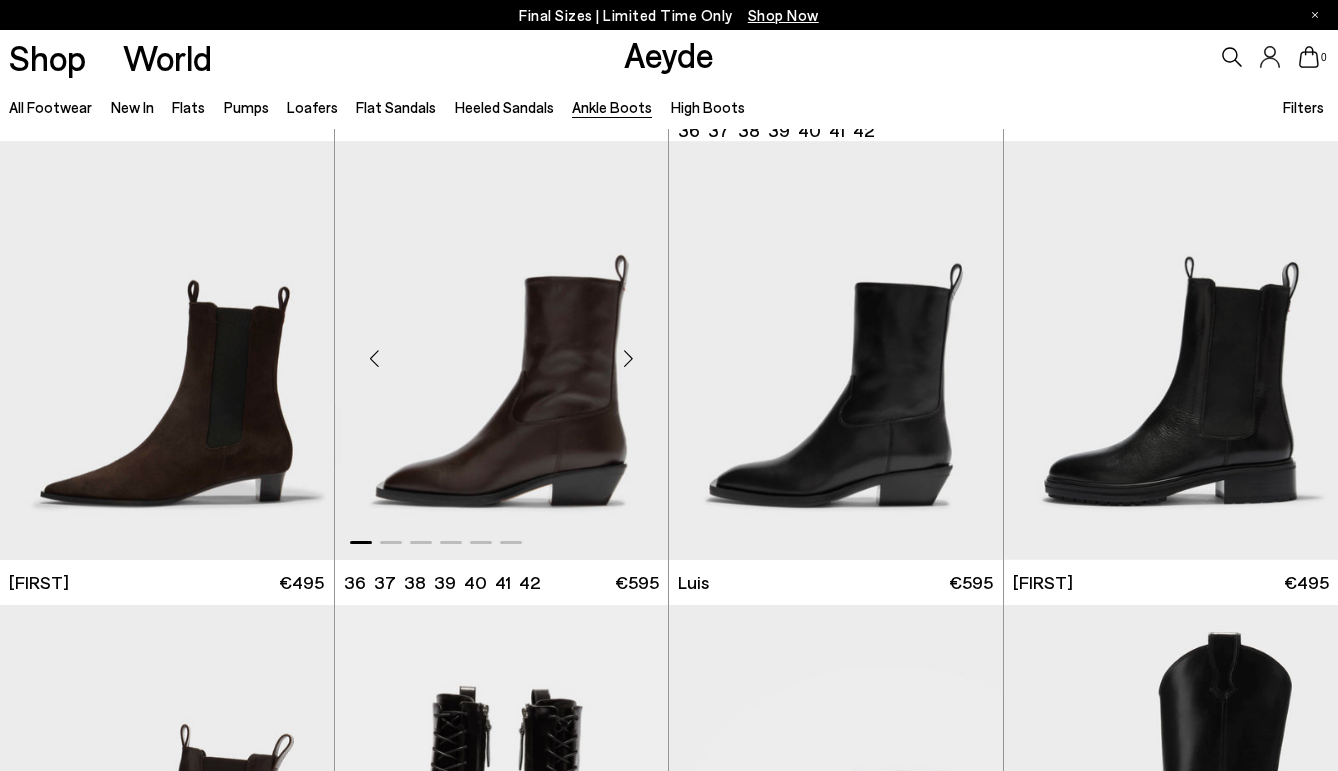 click at bounding box center [628, 359] 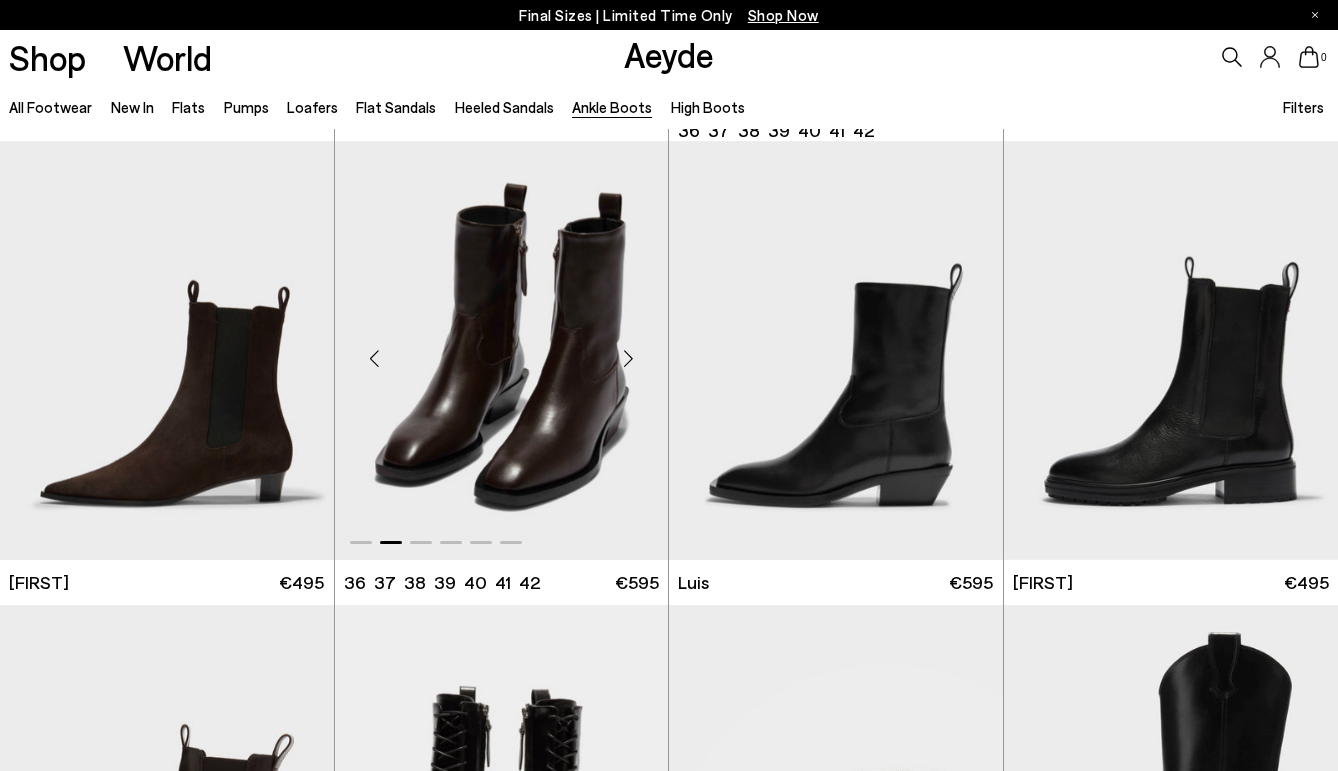 click at bounding box center [628, 359] 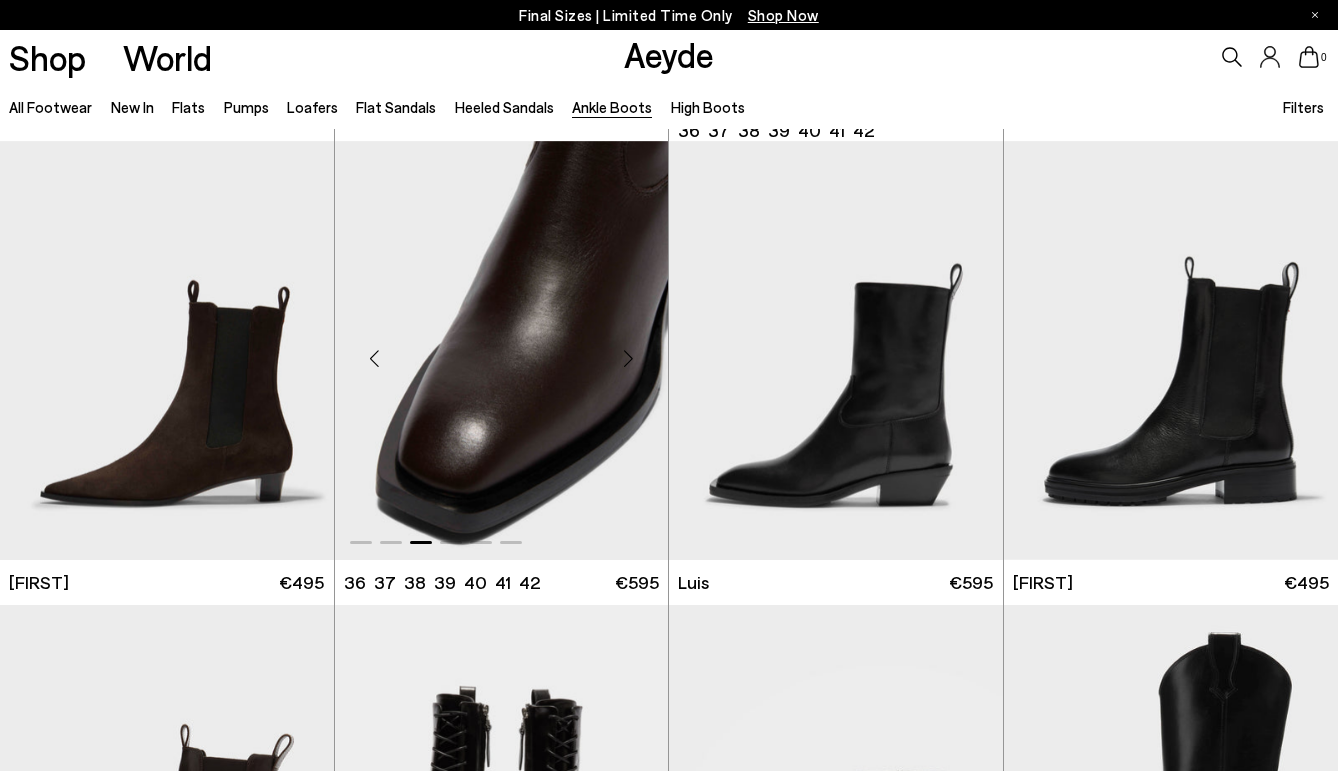 click at bounding box center (628, 359) 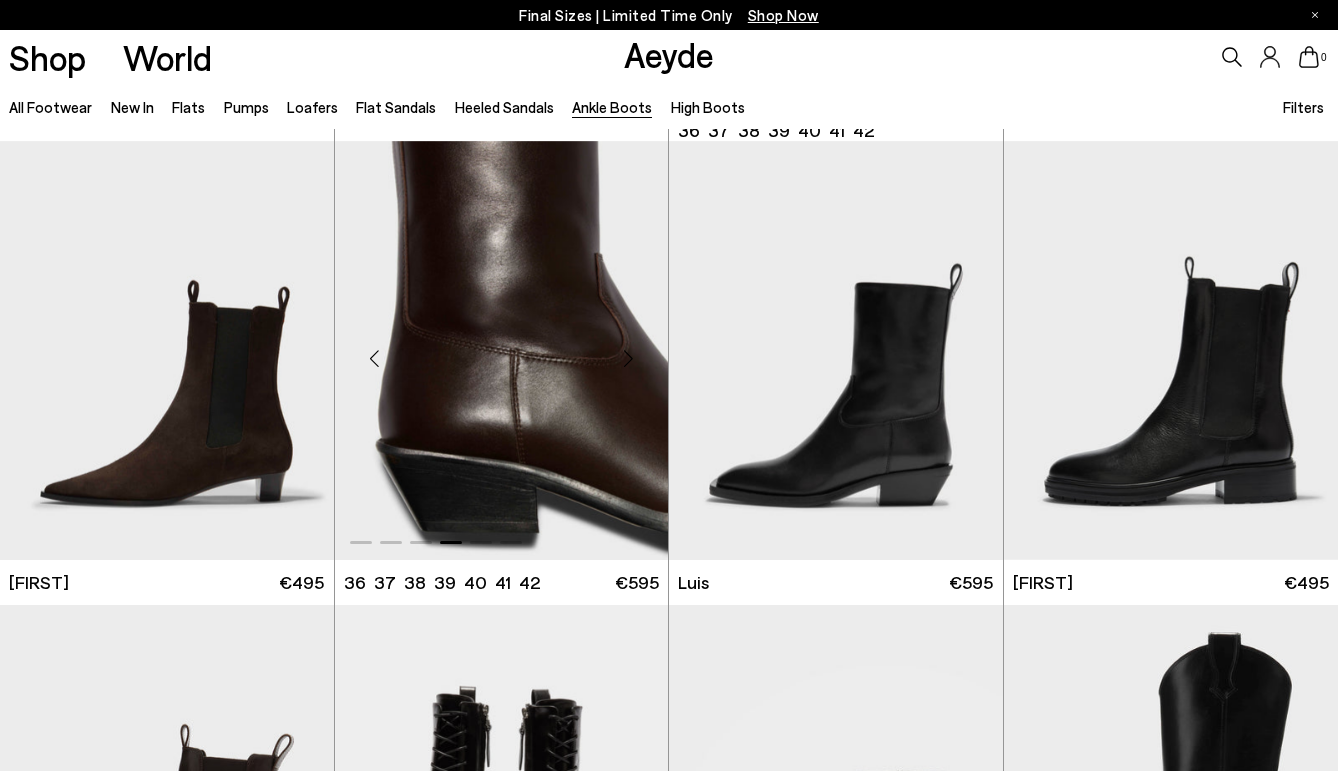 click at bounding box center [628, 359] 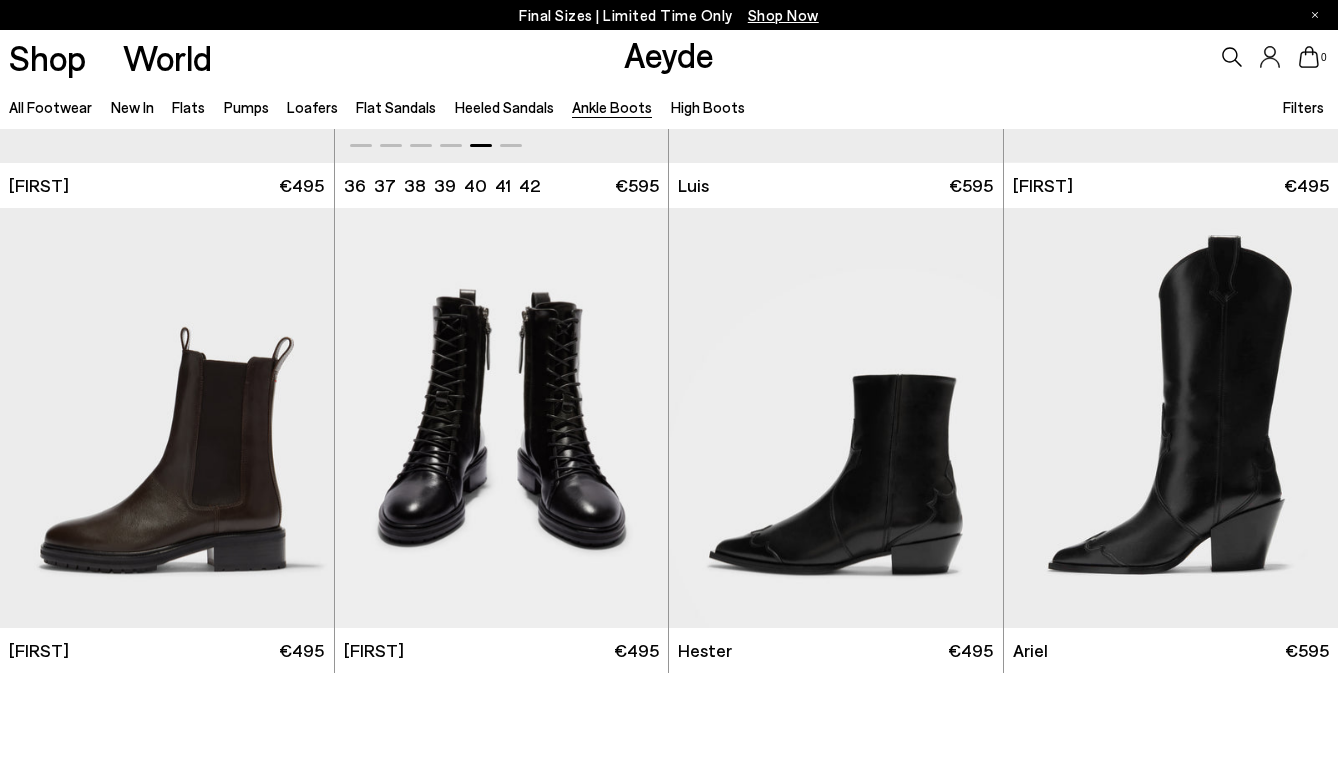 scroll, scrollTop: 3205, scrollLeft: 0, axis: vertical 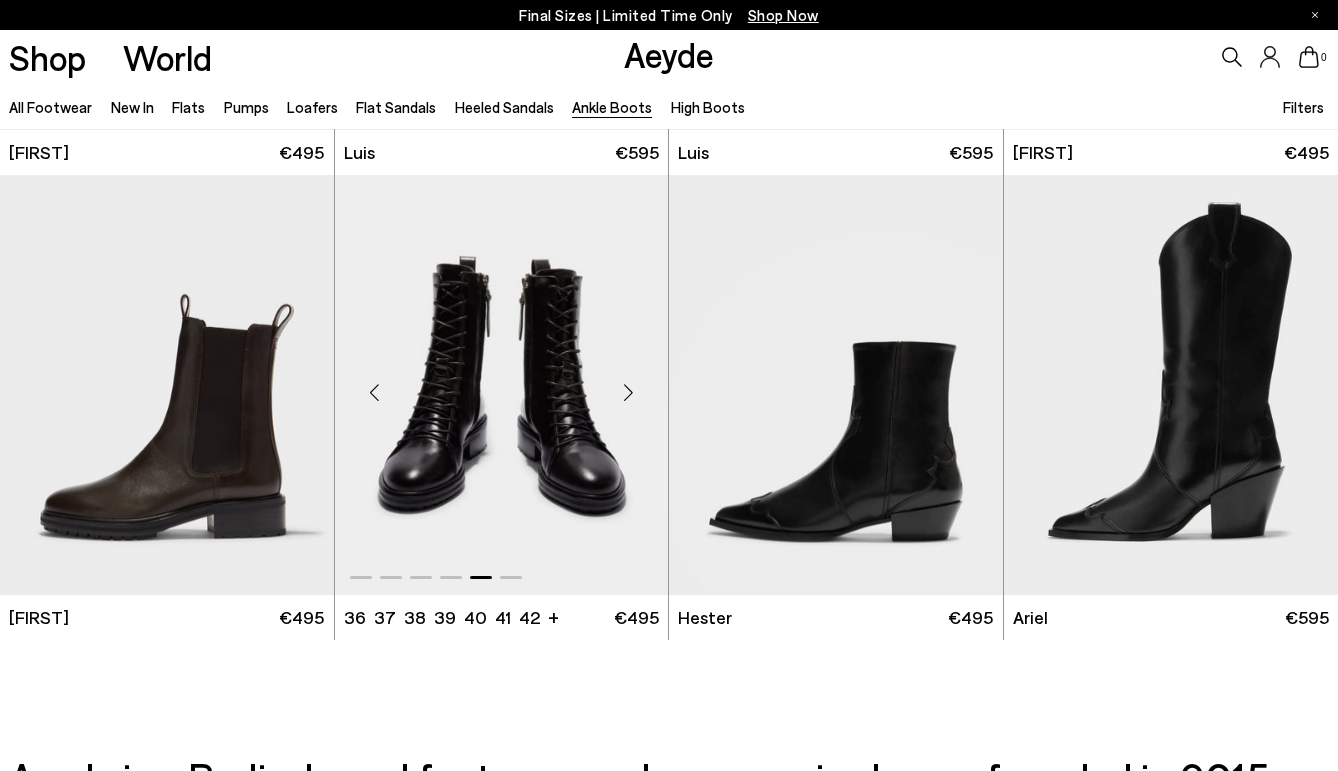 click at bounding box center [628, 393] 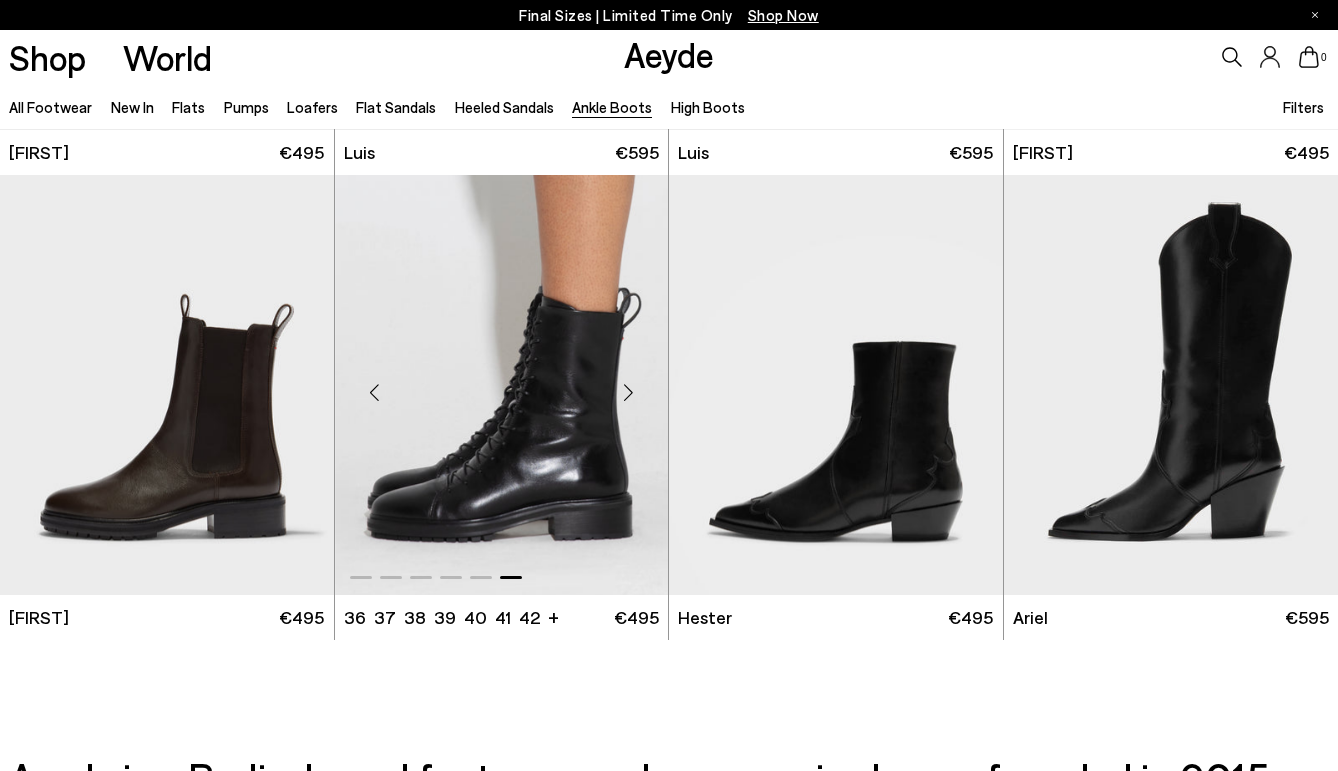 click at bounding box center [628, 393] 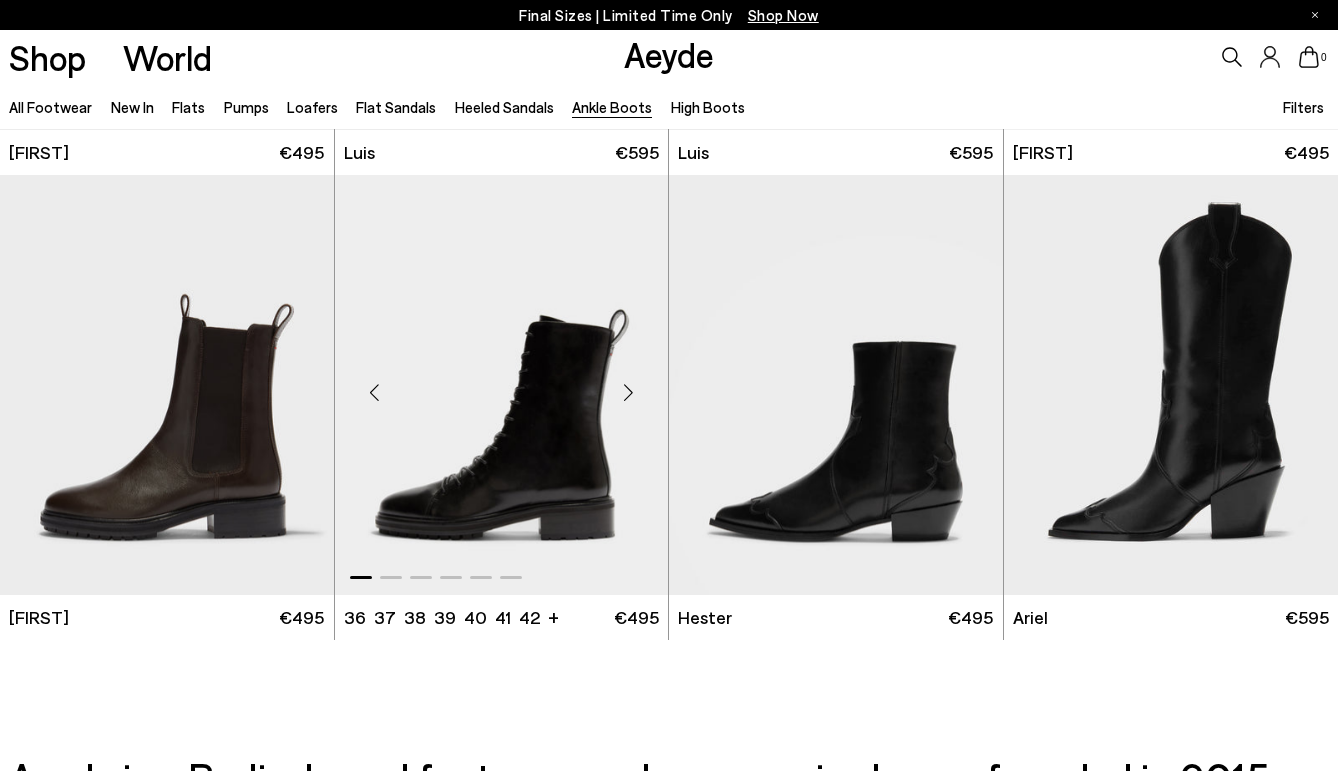 click at bounding box center [628, 393] 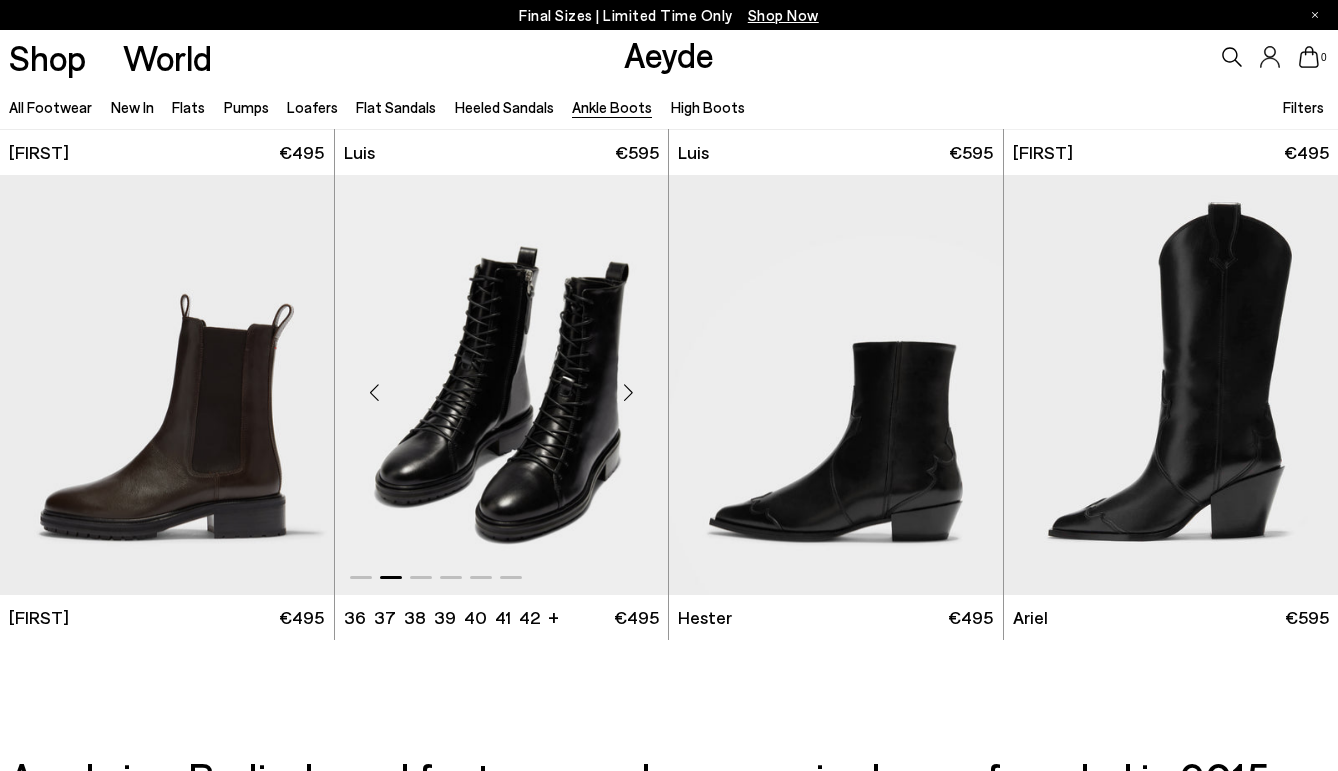 click at bounding box center (628, 393) 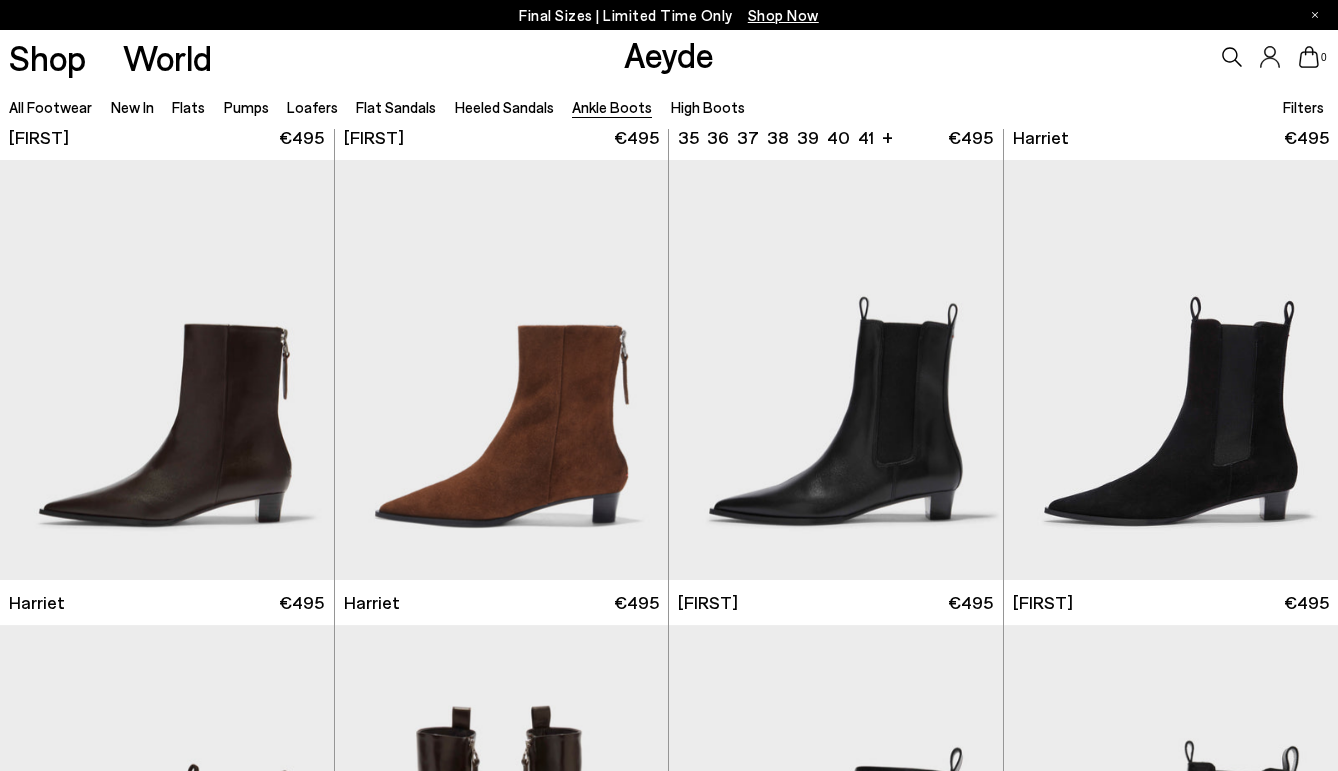 scroll, scrollTop: 2306, scrollLeft: 0, axis: vertical 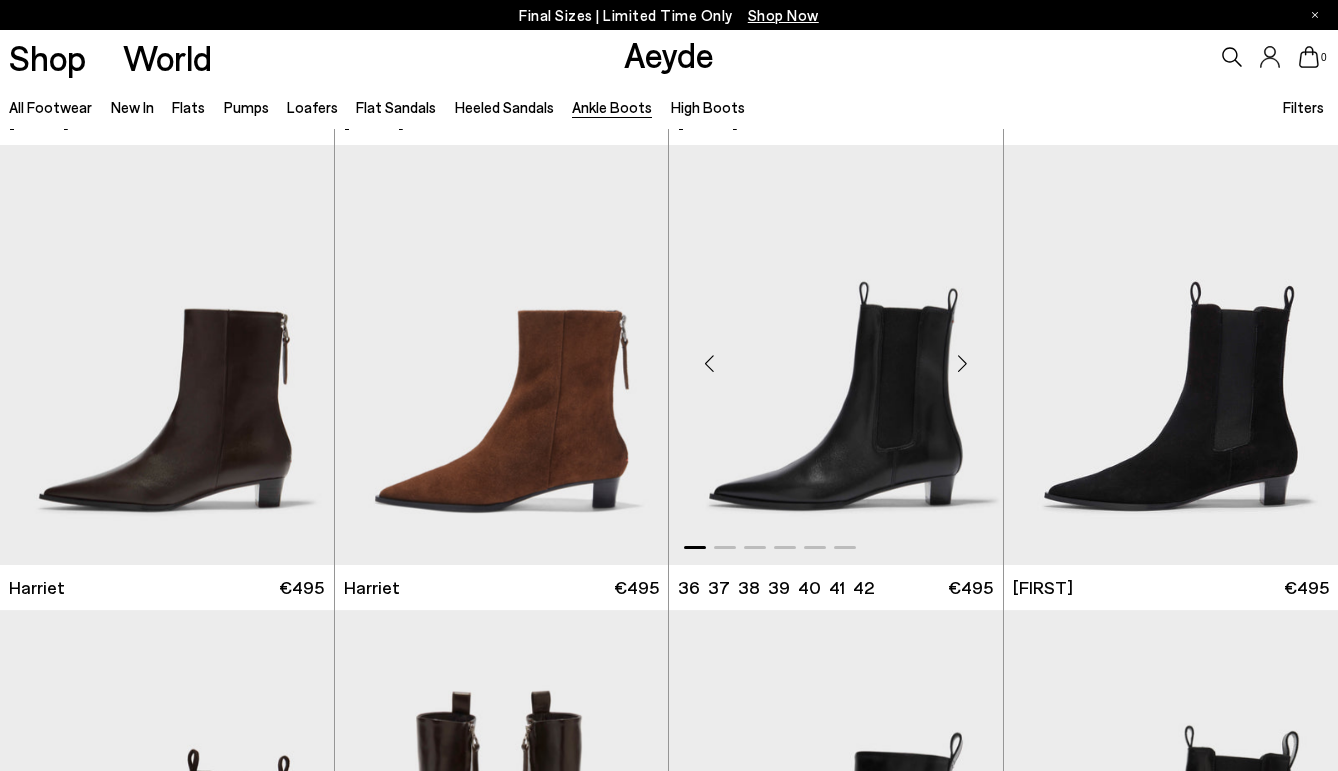 click at bounding box center (963, 363) 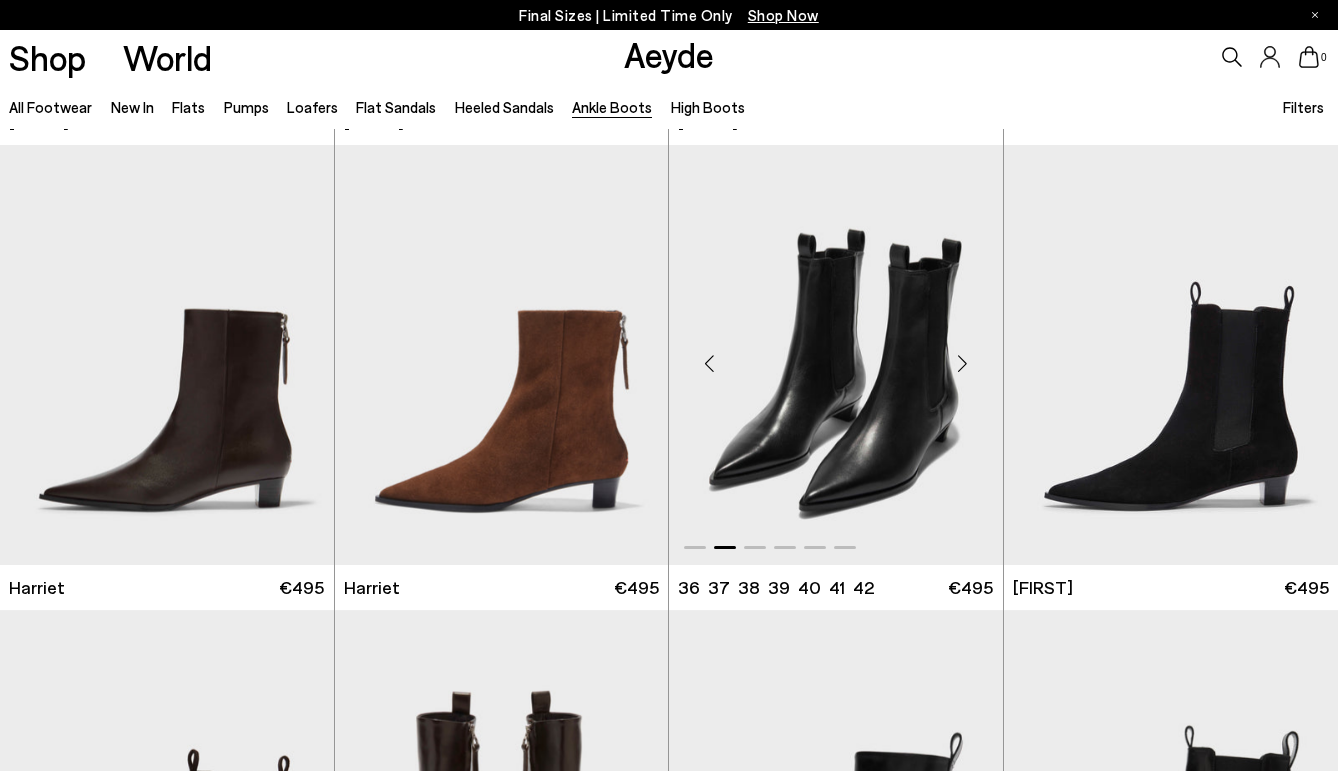 click at bounding box center [963, 363] 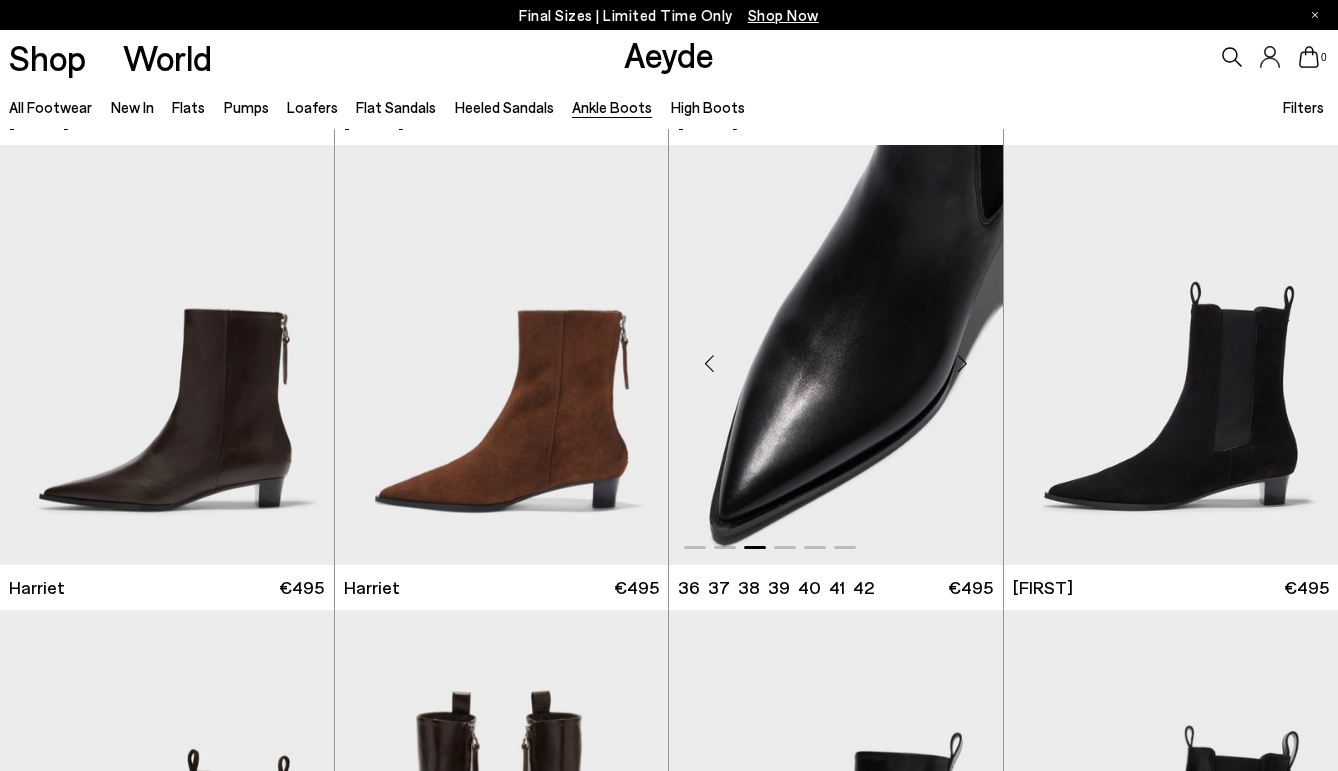 click at bounding box center [963, 363] 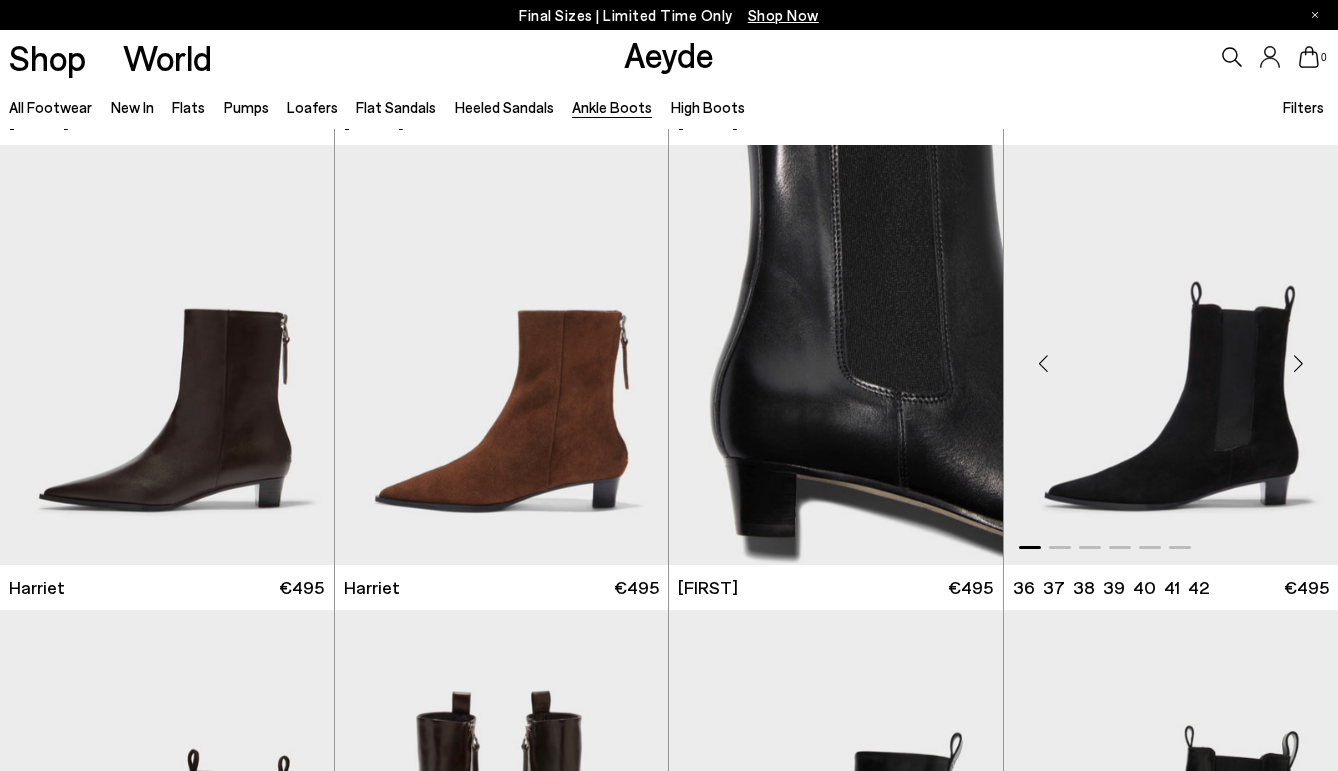click at bounding box center (1298, 363) 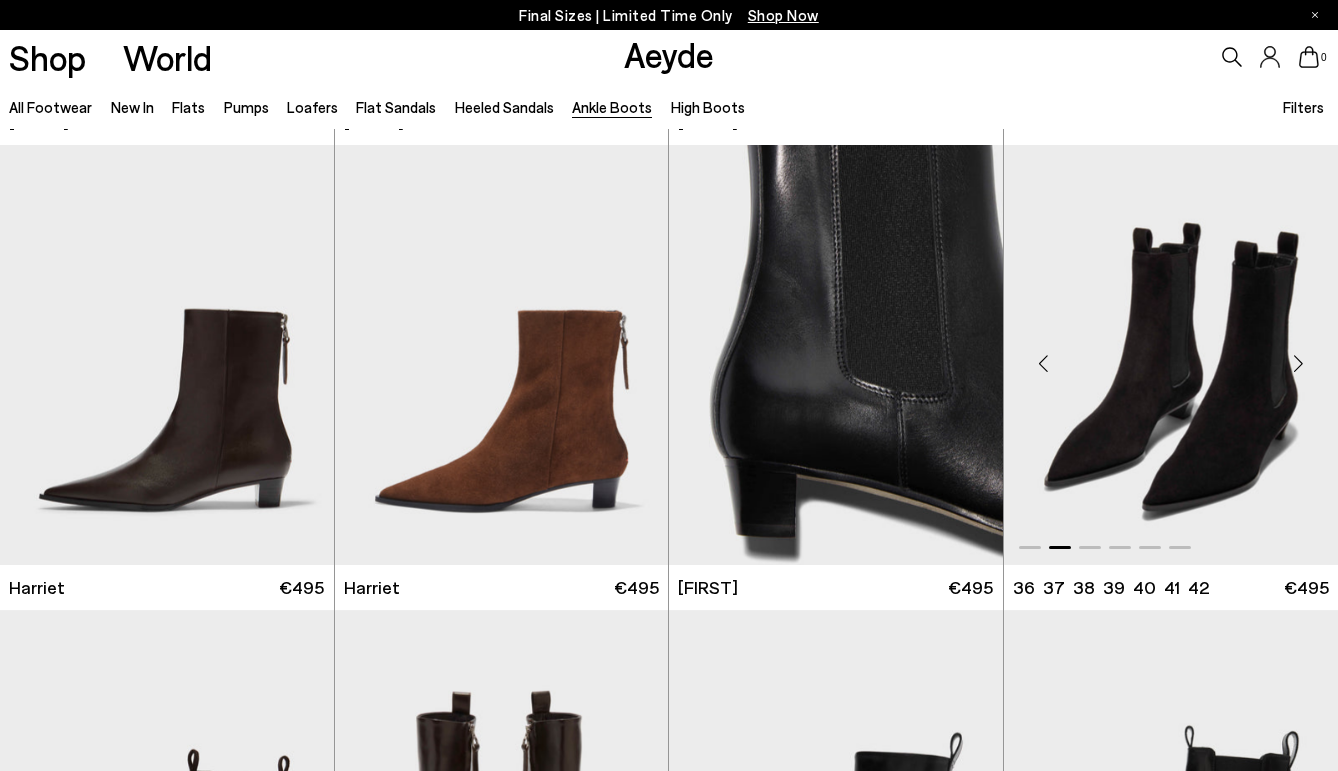 click at bounding box center (1298, 363) 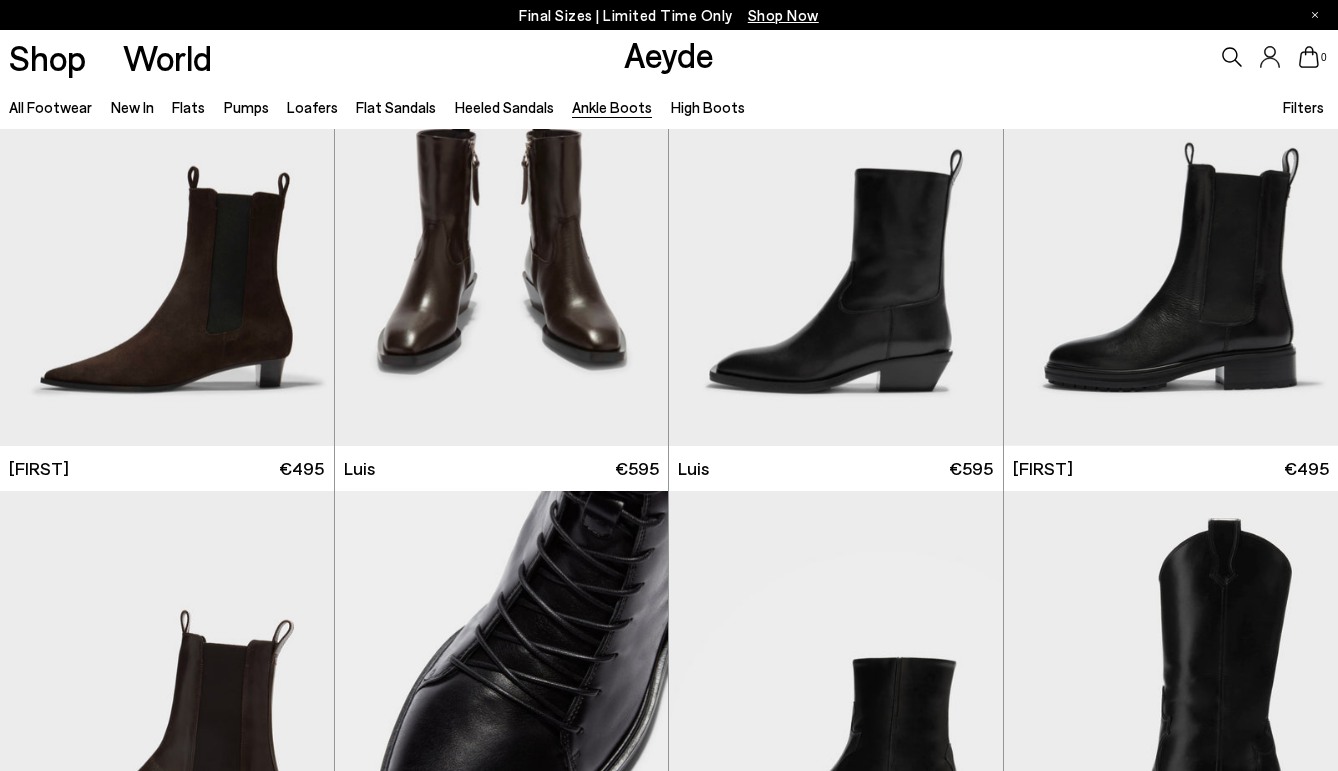 scroll, scrollTop: 2896, scrollLeft: 0, axis: vertical 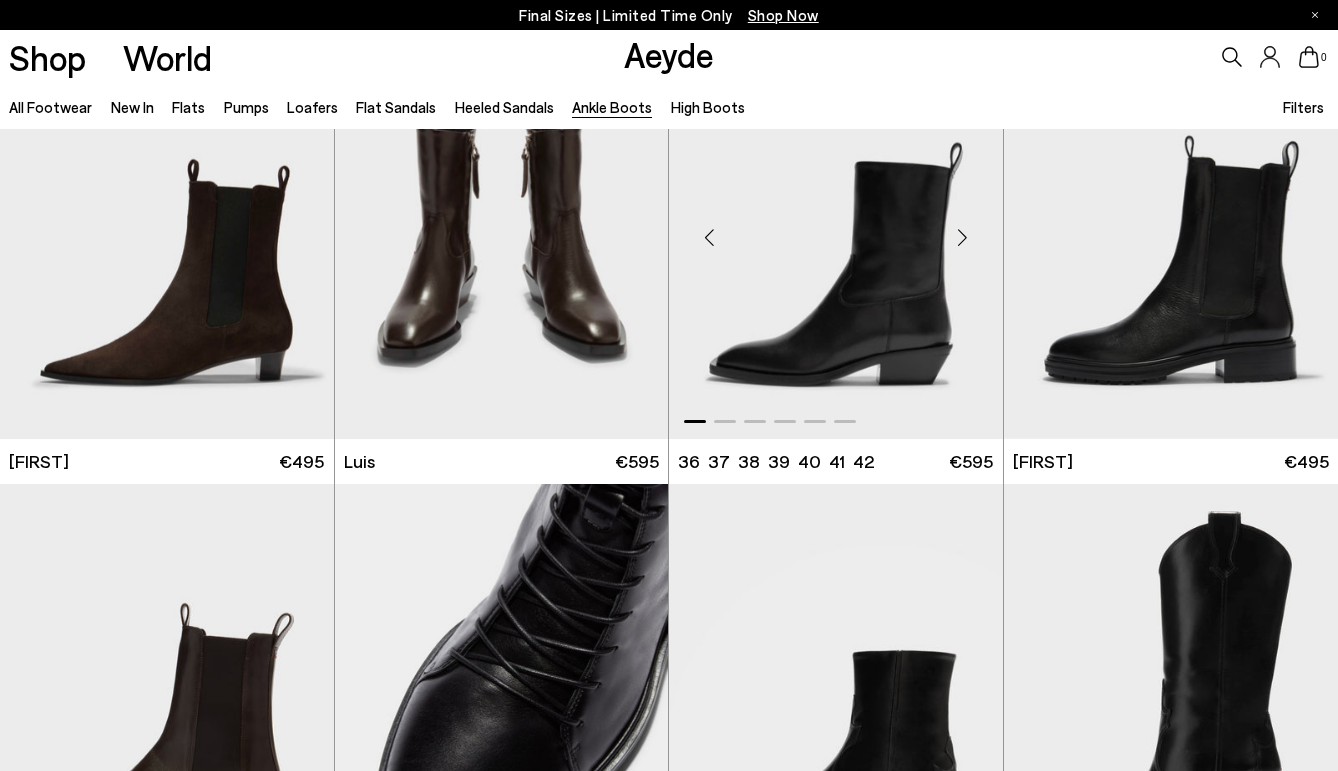 click at bounding box center (963, 238) 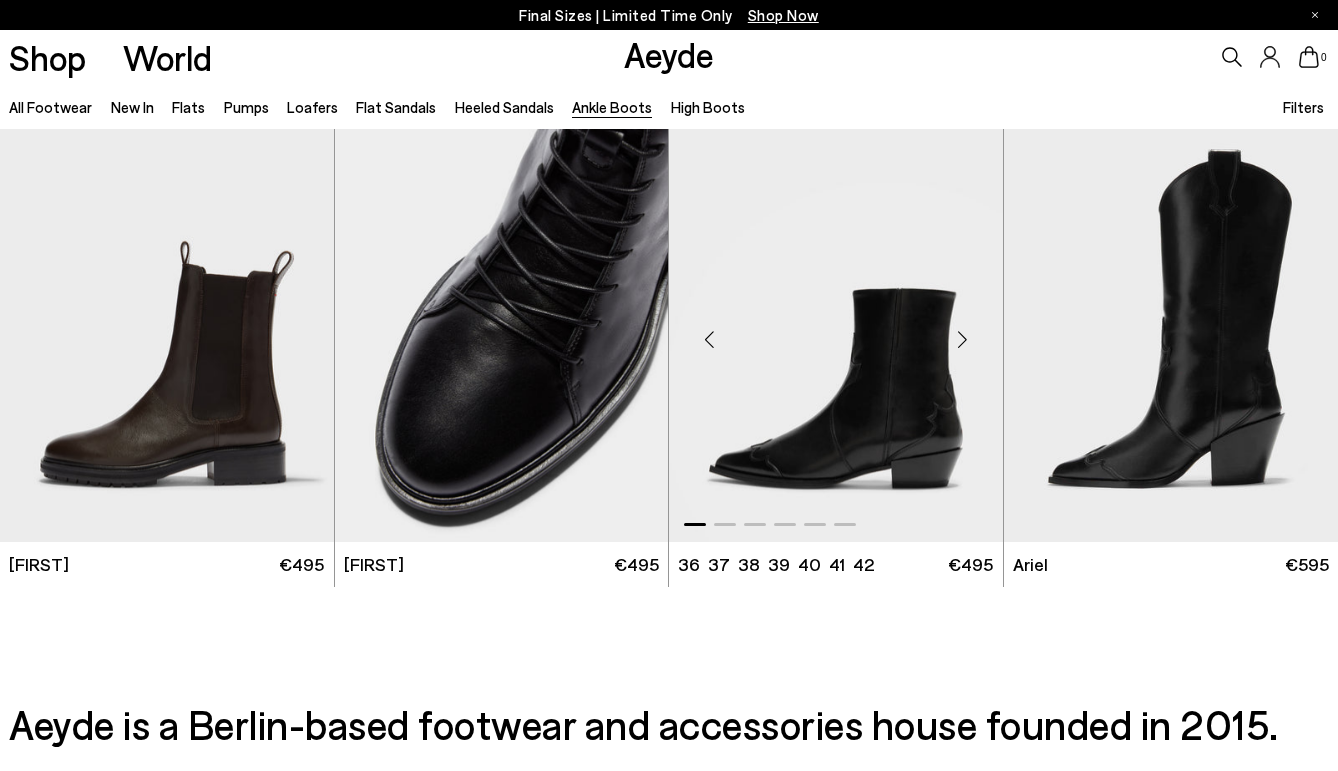 scroll, scrollTop: 3260, scrollLeft: 0, axis: vertical 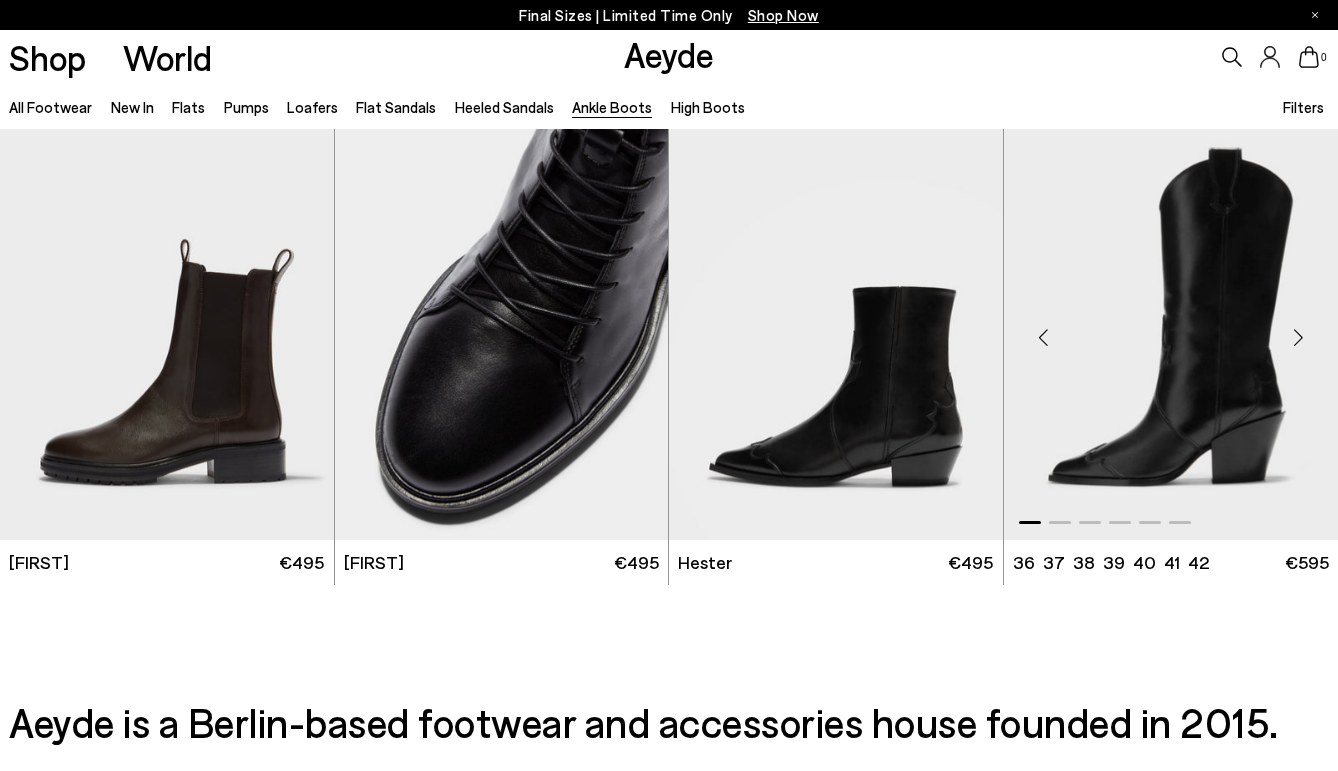 click at bounding box center (1298, 338) 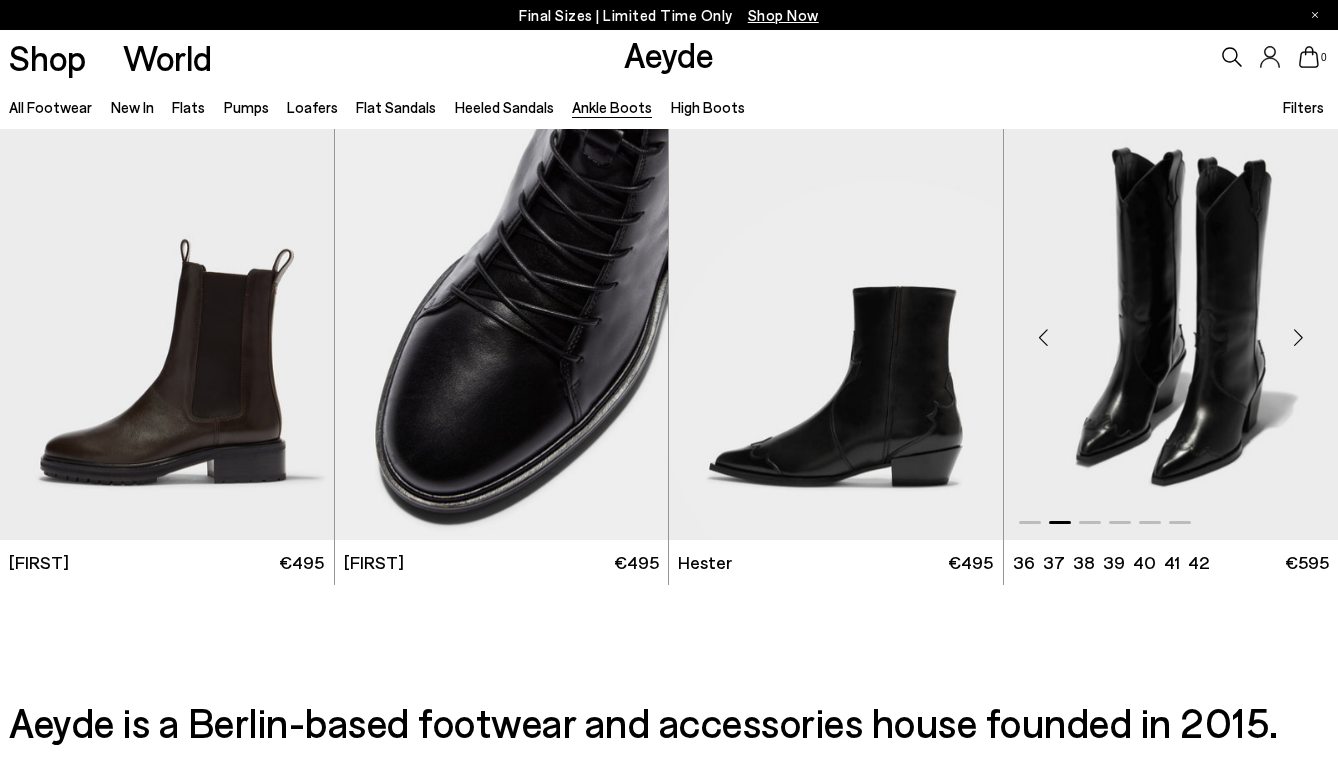 click at bounding box center [1298, 338] 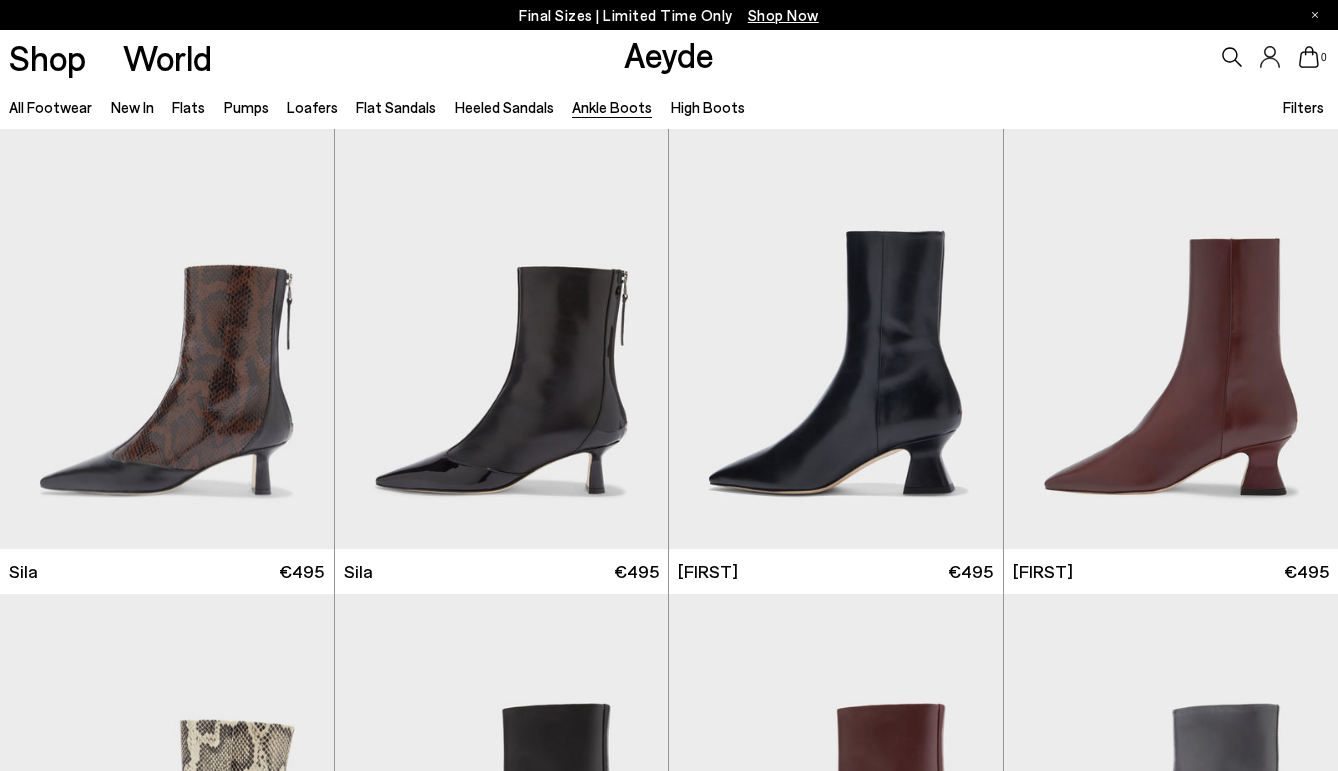 scroll, scrollTop: 0, scrollLeft: 0, axis: both 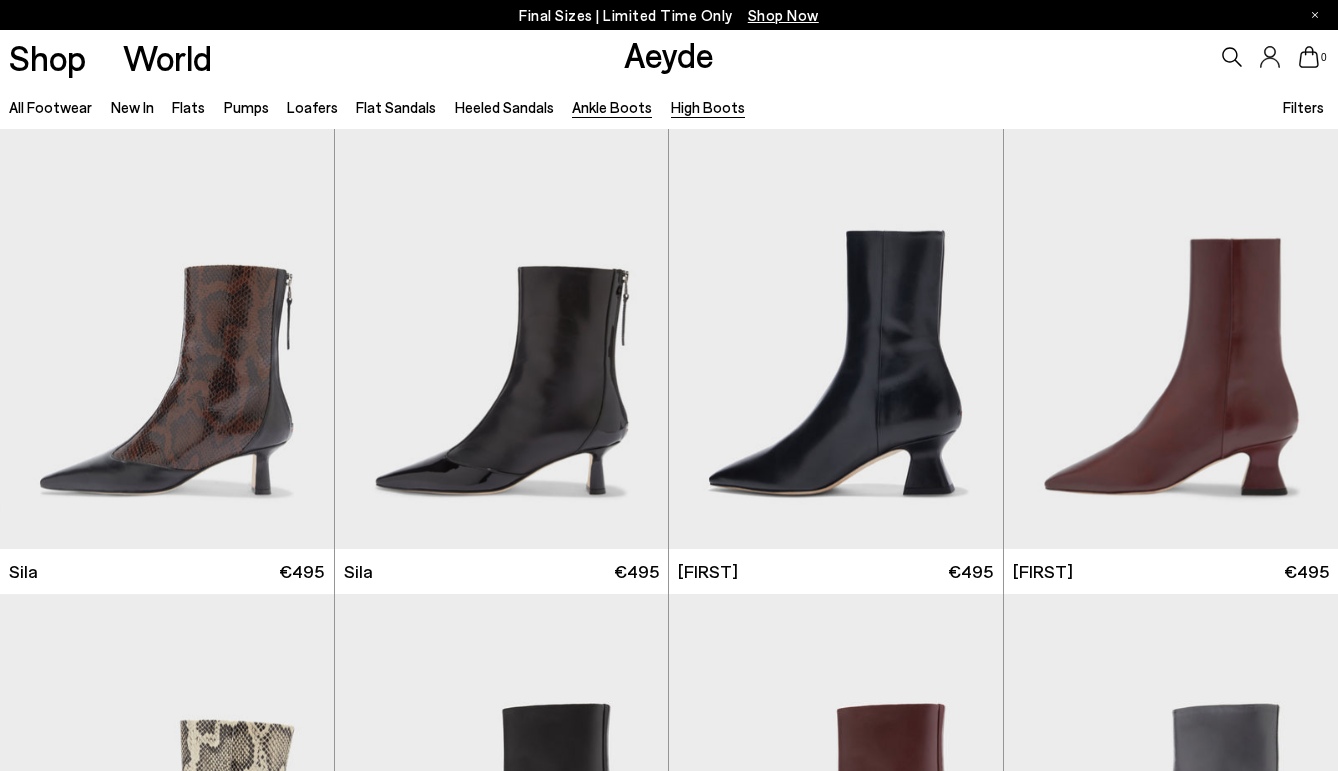 click on "High Boots" at bounding box center [708, 107] 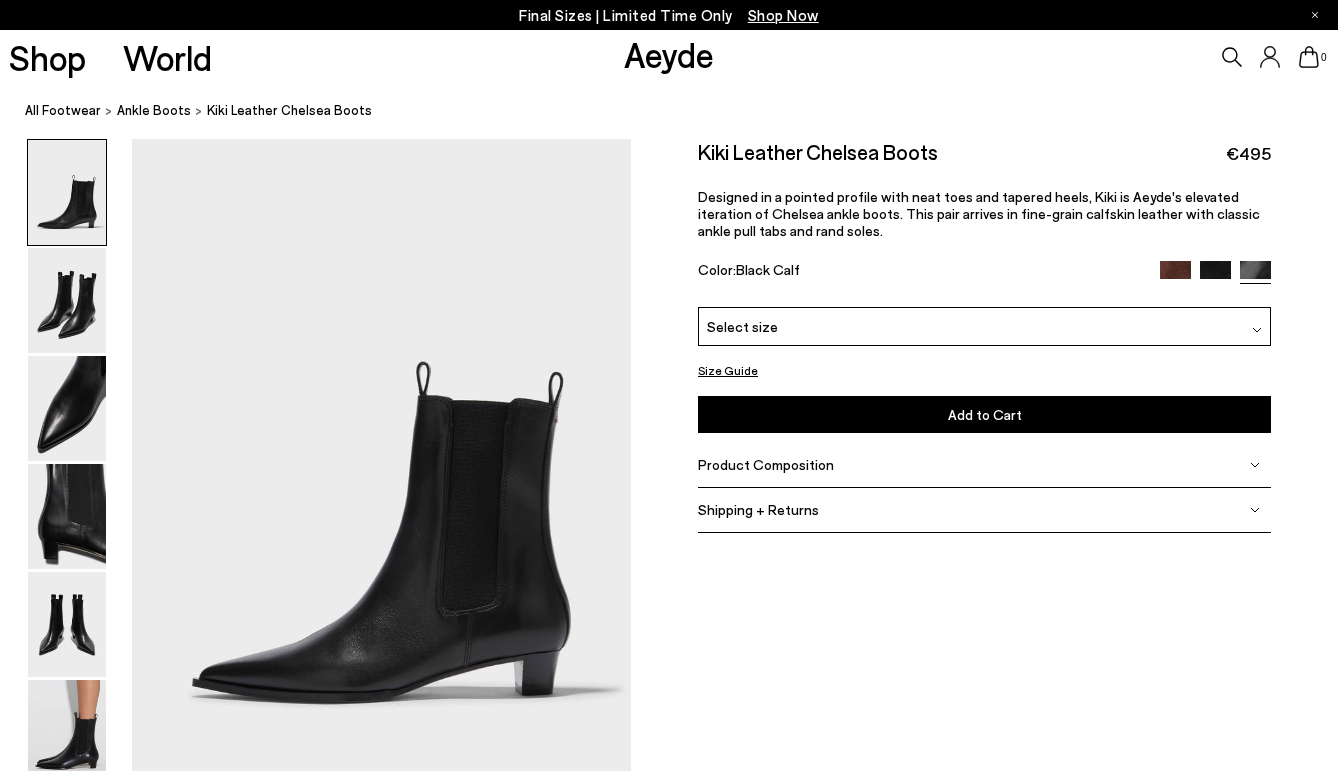 scroll, scrollTop: 0, scrollLeft: 0, axis: both 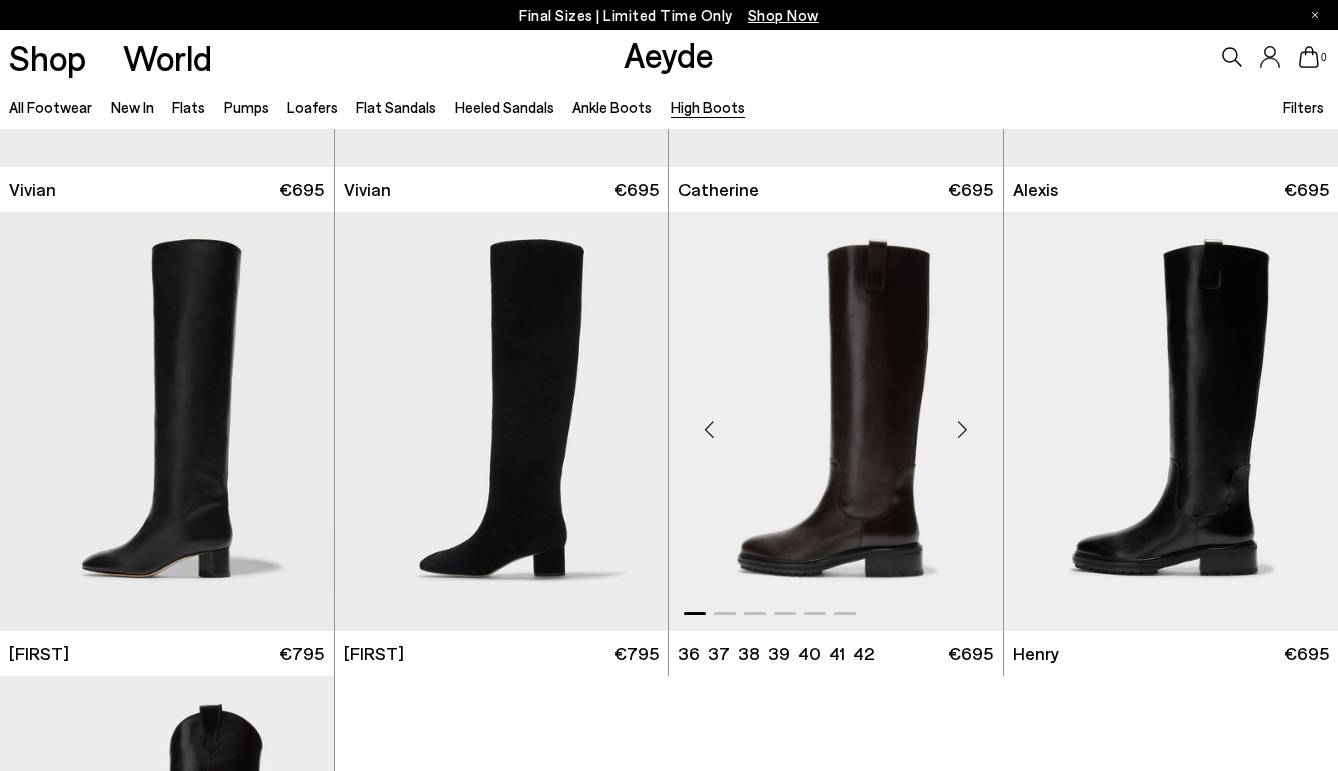 click at bounding box center (963, 429) 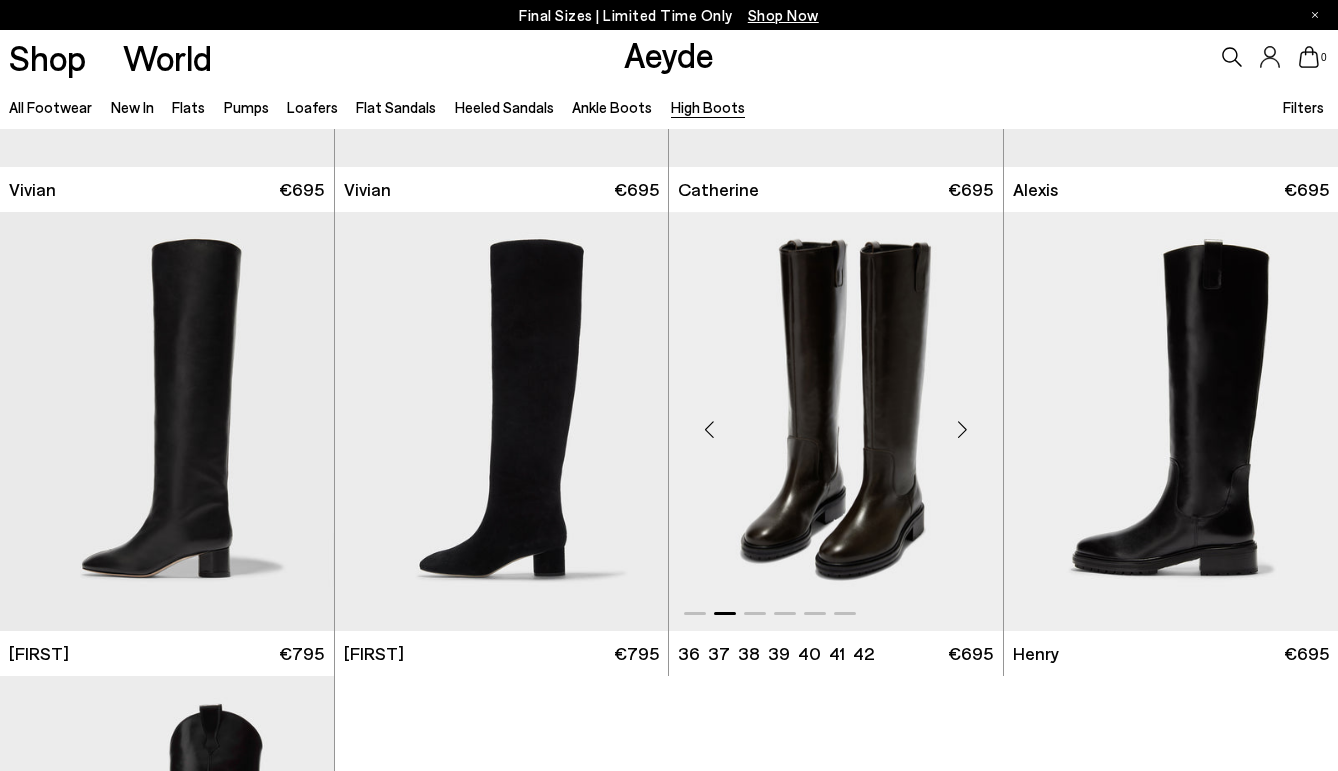 click at bounding box center [963, 429] 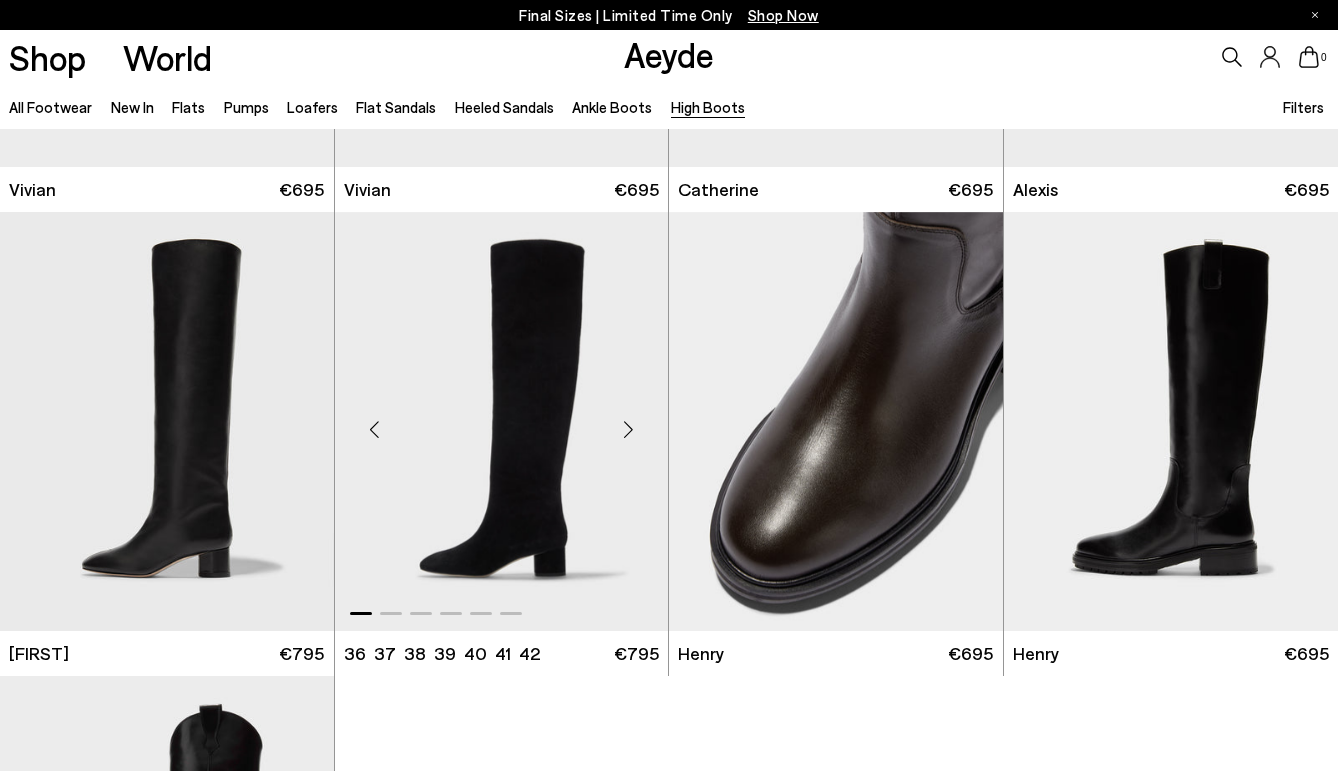 click at bounding box center [628, 429] 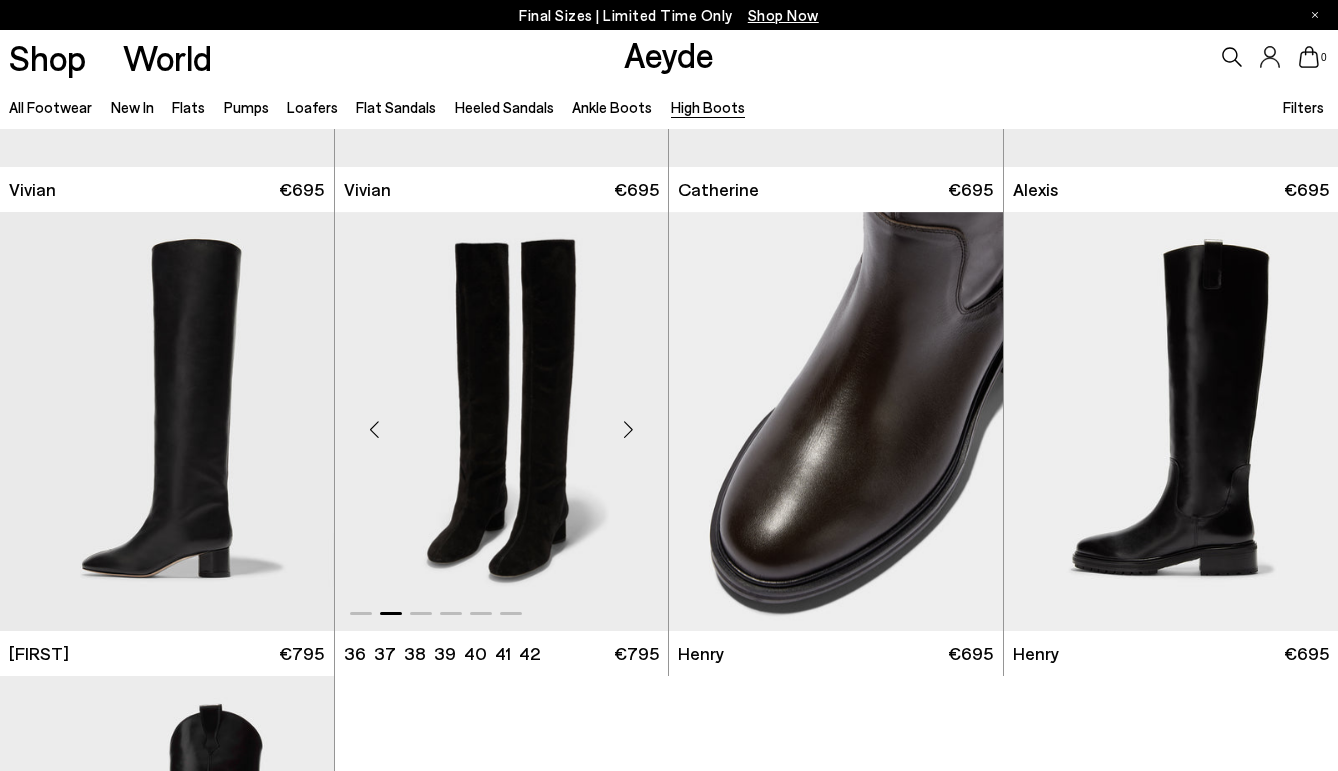 click at bounding box center [628, 429] 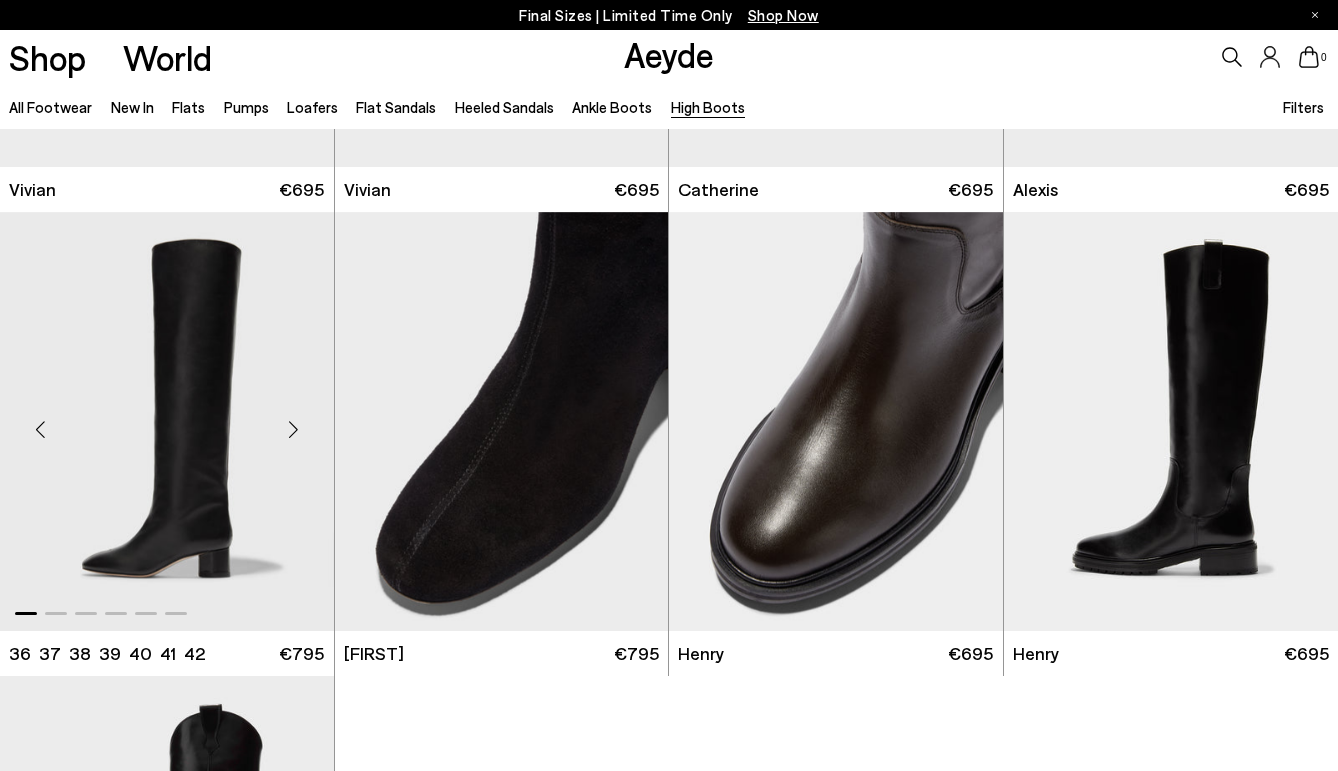 click at bounding box center (294, 429) 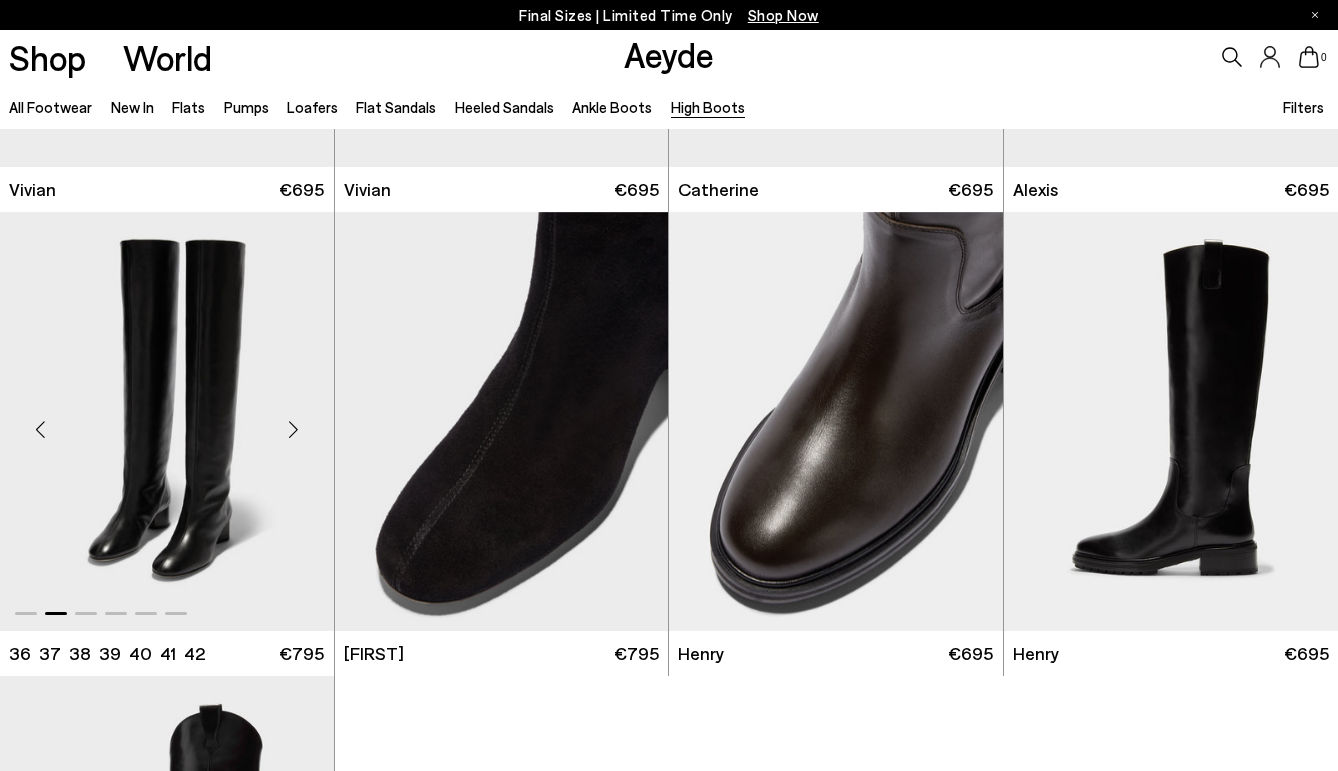 click at bounding box center [294, 429] 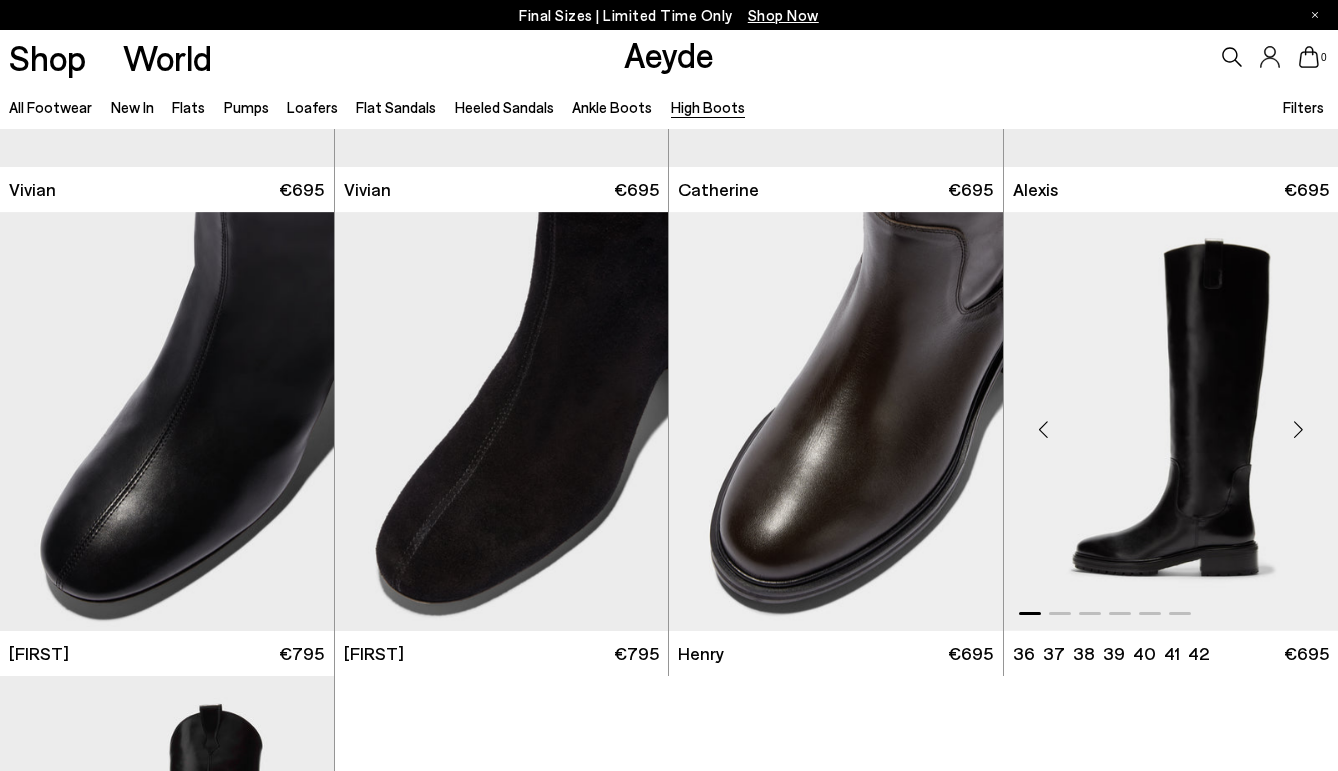click at bounding box center (1298, 429) 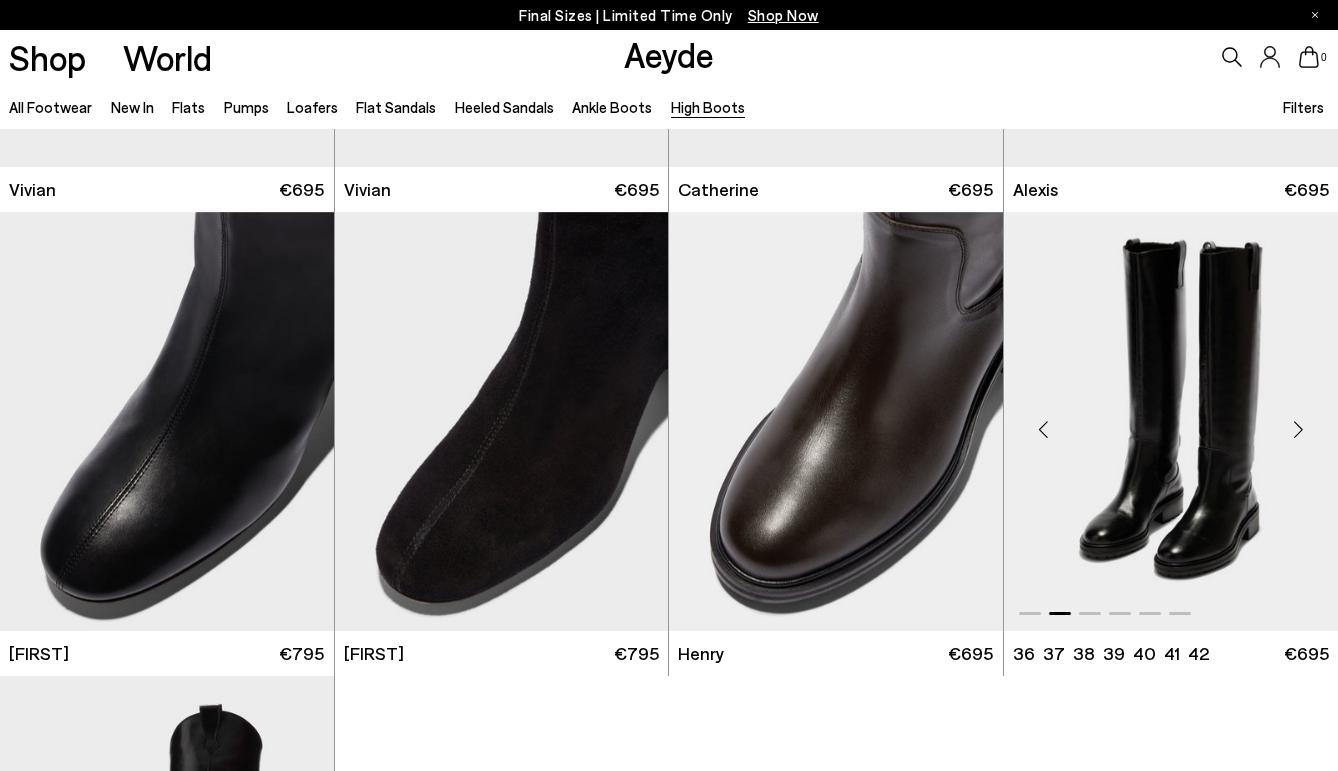 click at bounding box center [1298, 429] 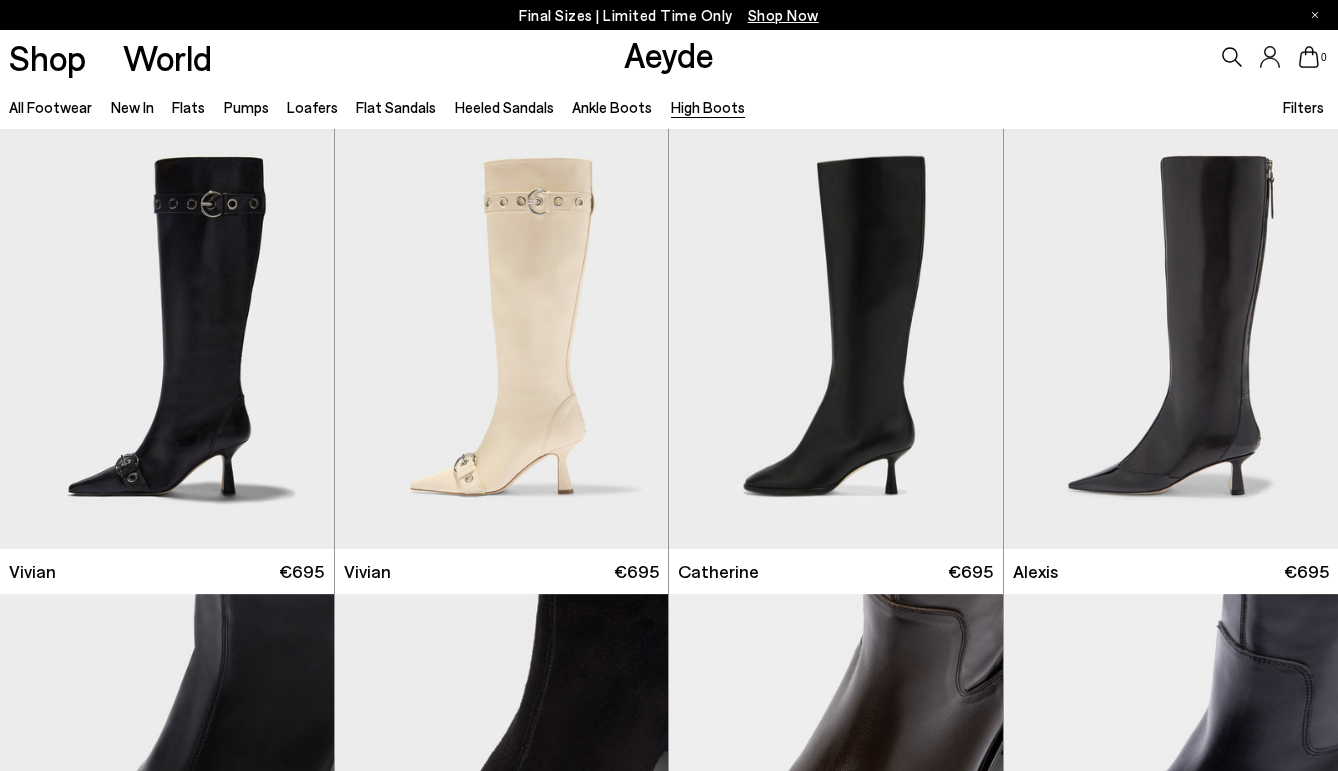 scroll, scrollTop: 0, scrollLeft: 0, axis: both 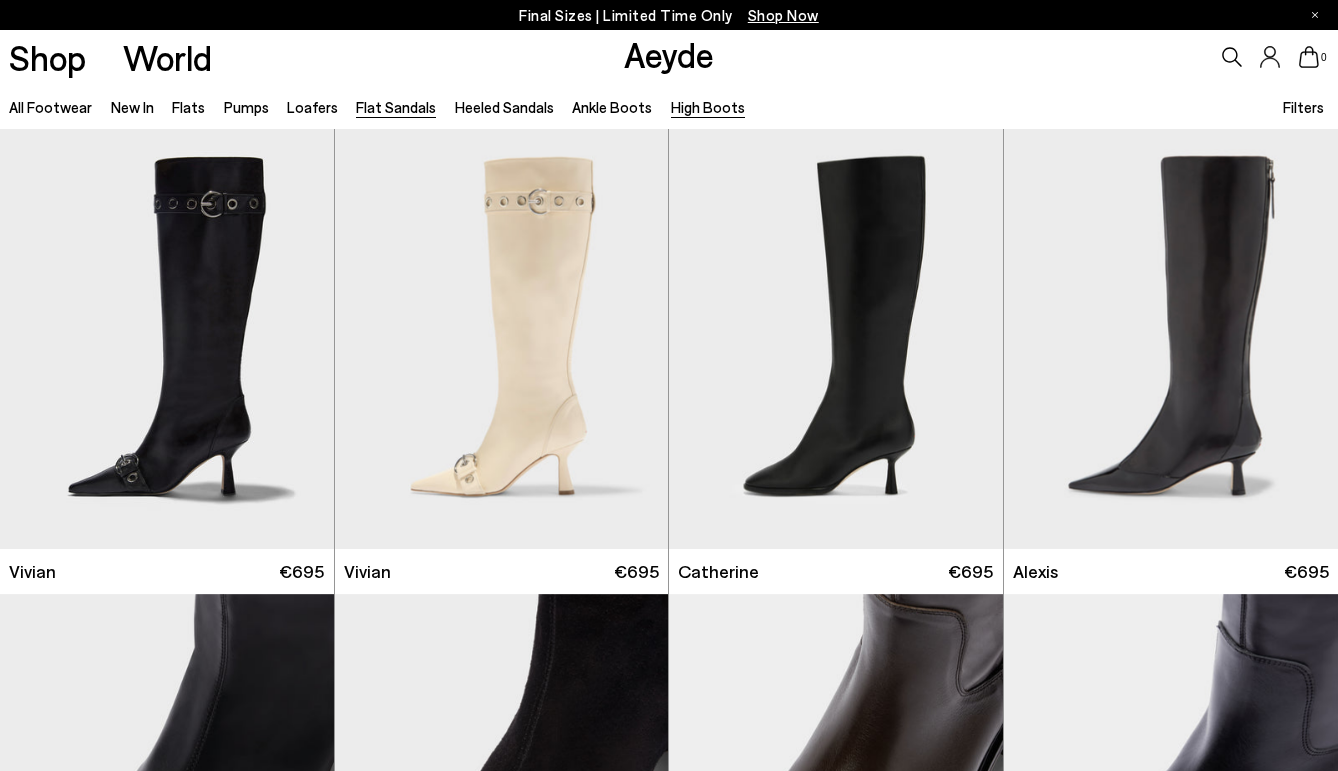 click on "Flat Sandals" at bounding box center [396, 107] 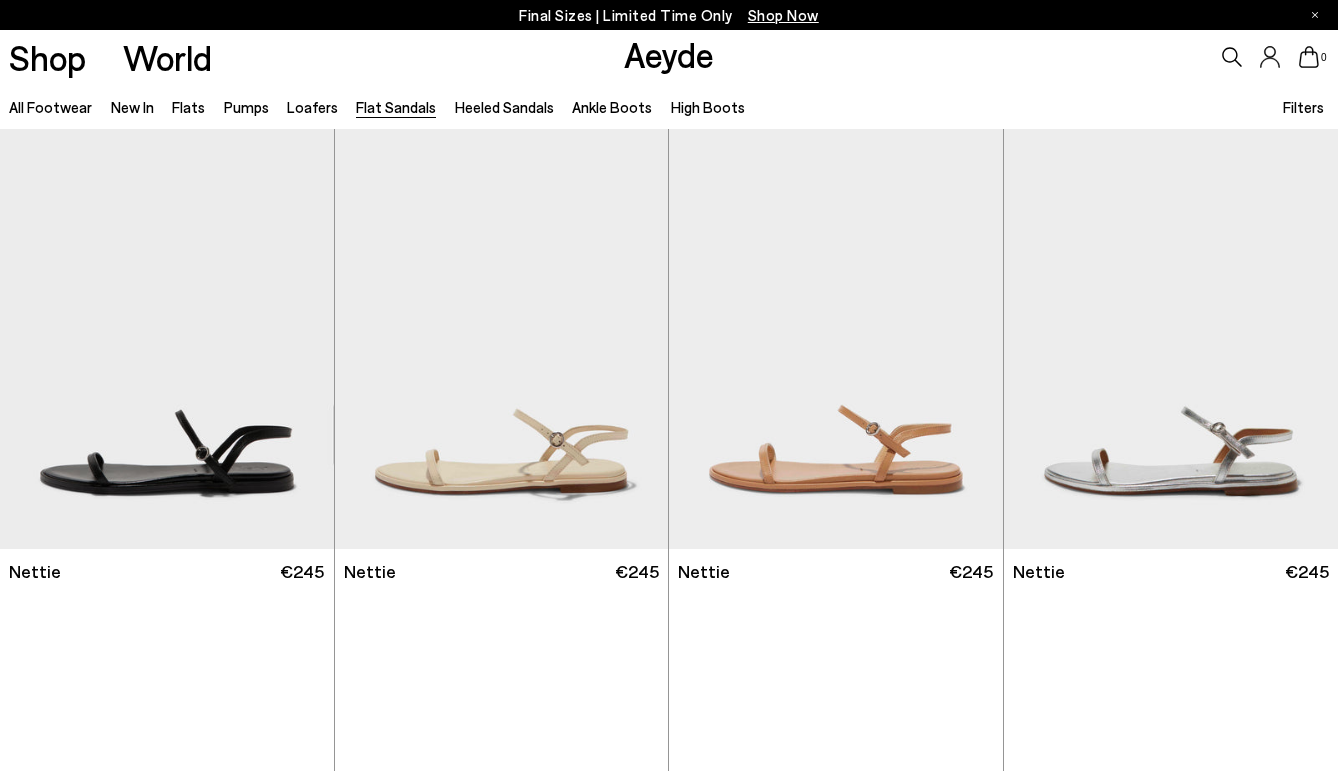 scroll, scrollTop: 0, scrollLeft: 0, axis: both 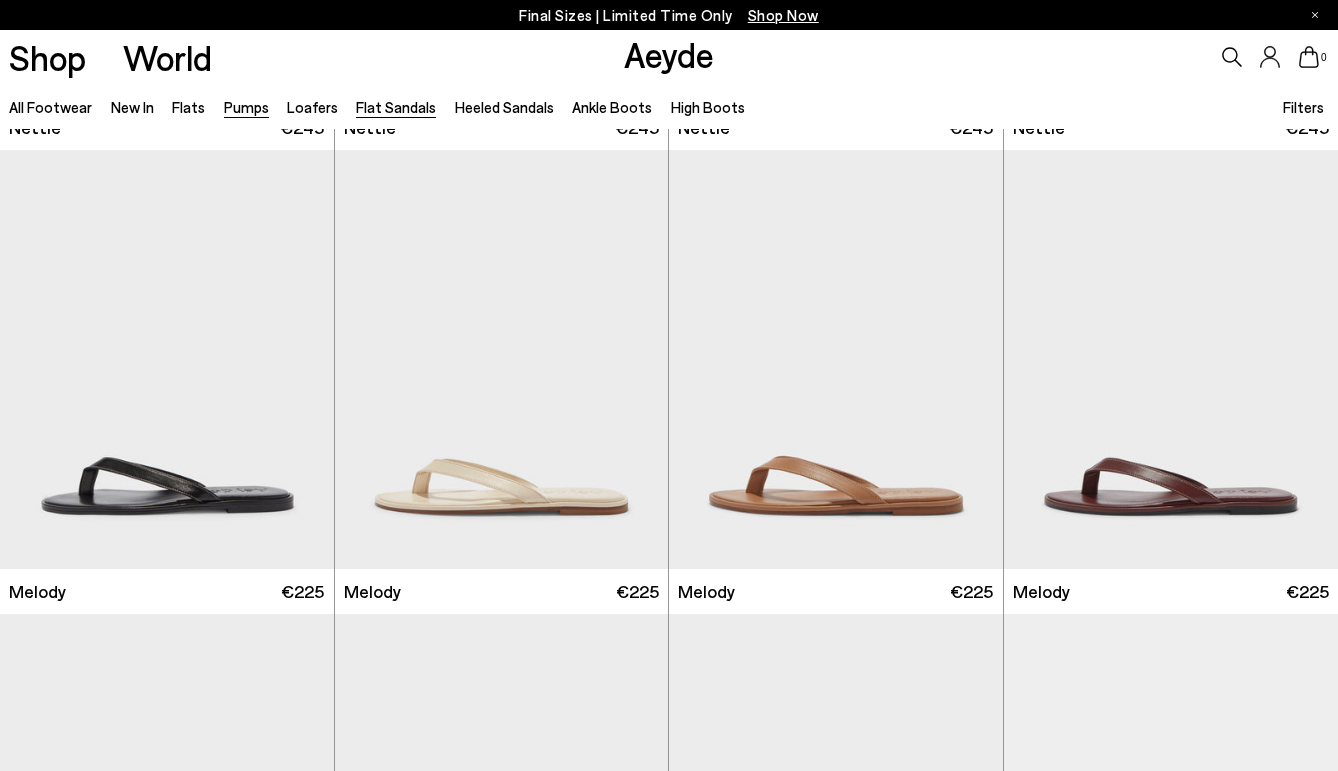 click on "Pumps" at bounding box center (246, 107) 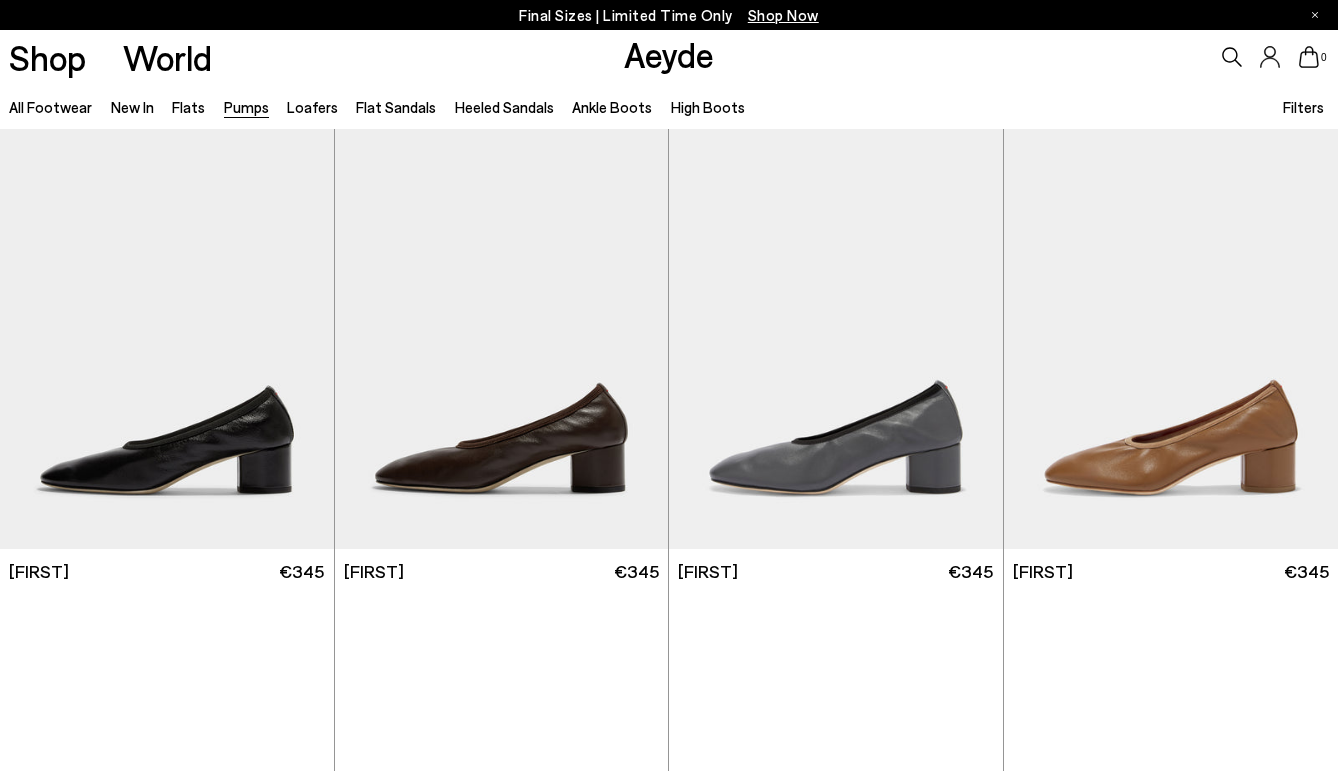 scroll, scrollTop: 0, scrollLeft: 0, axis: both 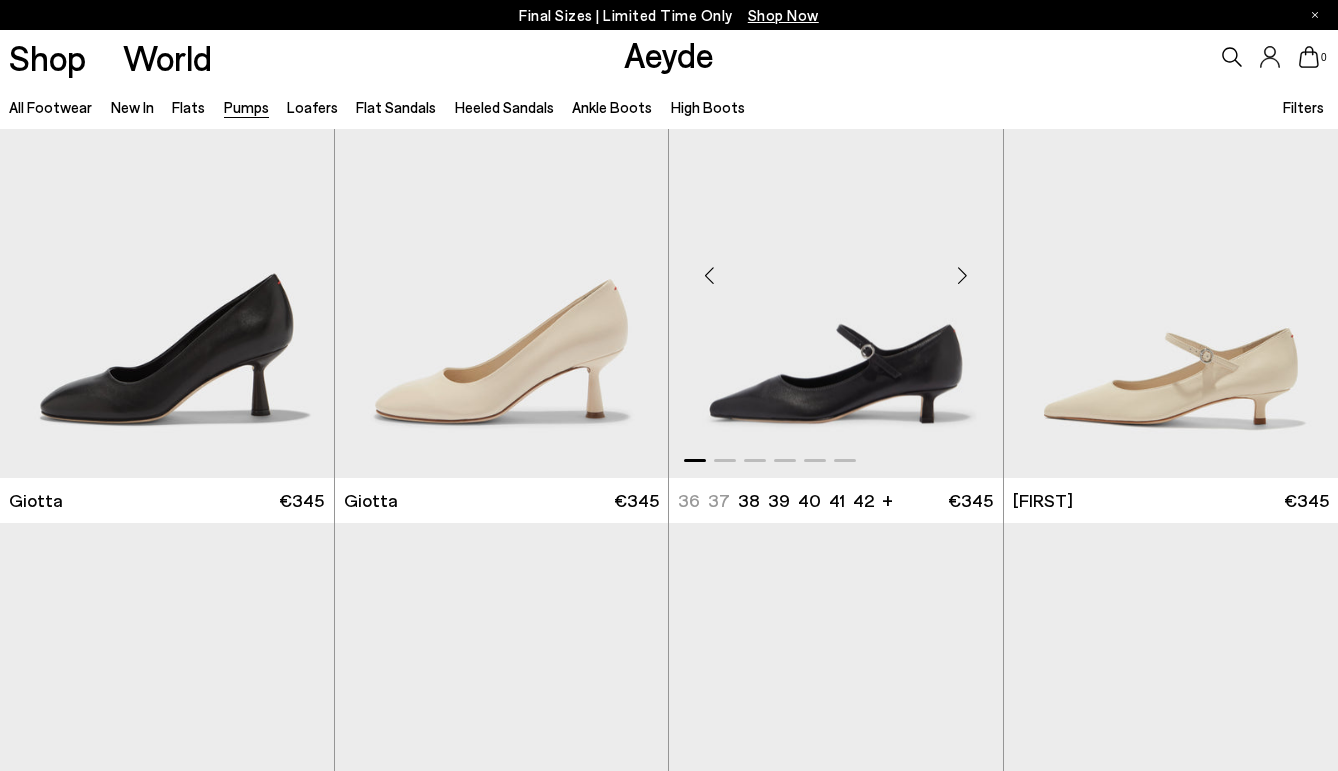 click at bounding box center (963, 276) 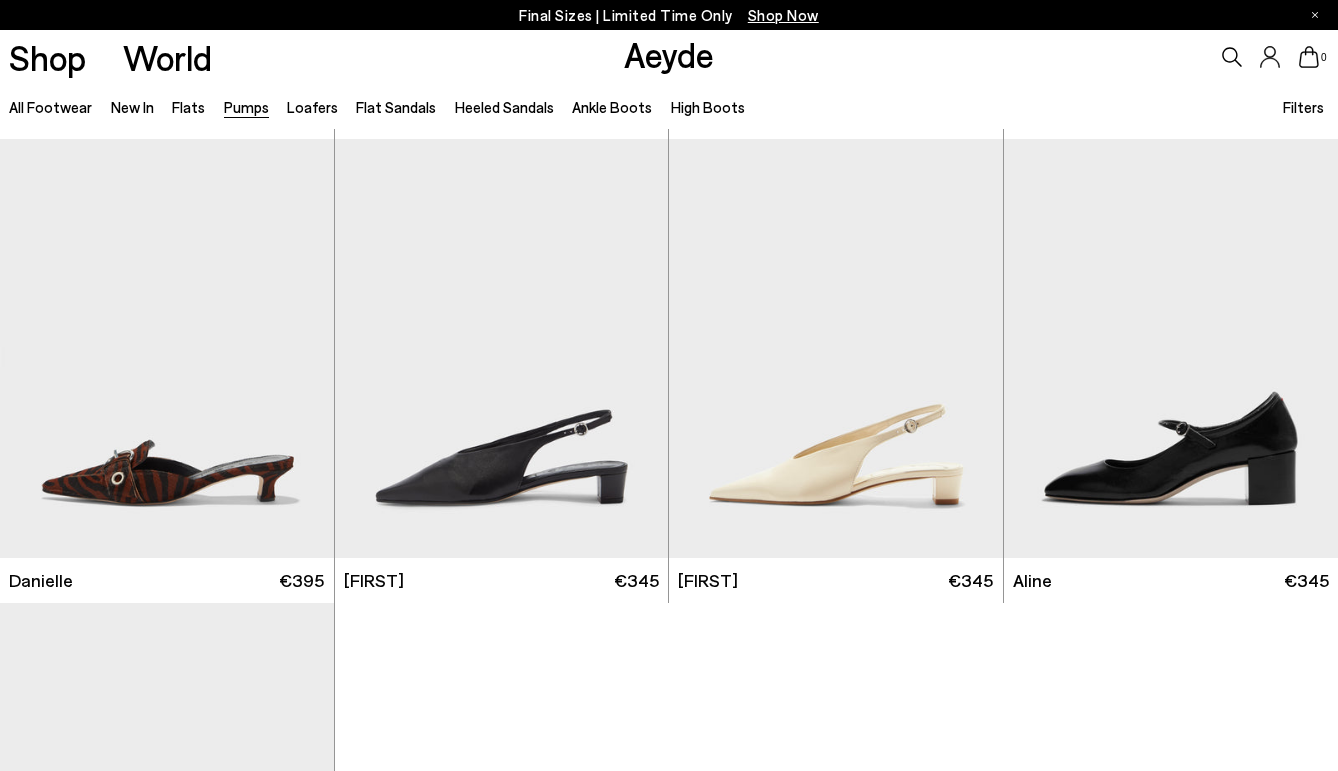 scroll, scrollTop: 7422, scrollLeft: 0, axis: vertical 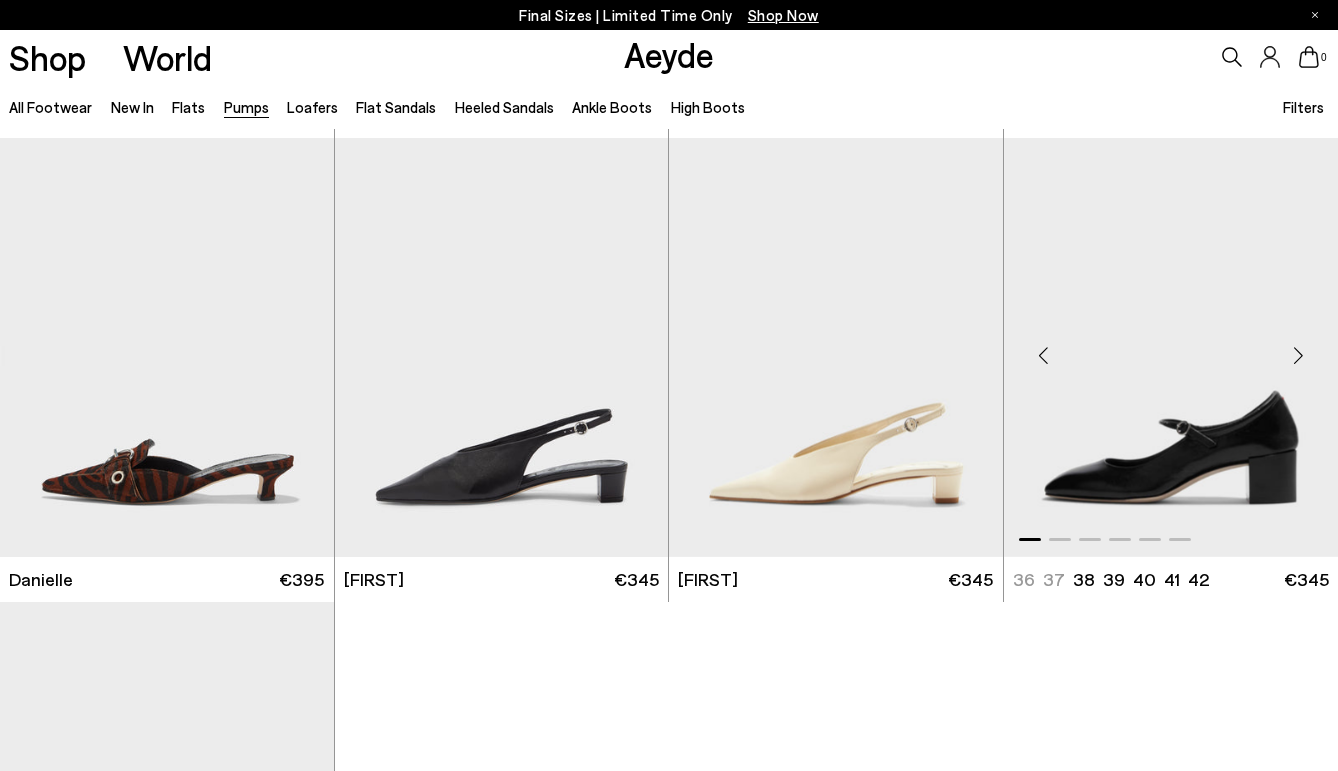 click at bounding box center [1298, 356] 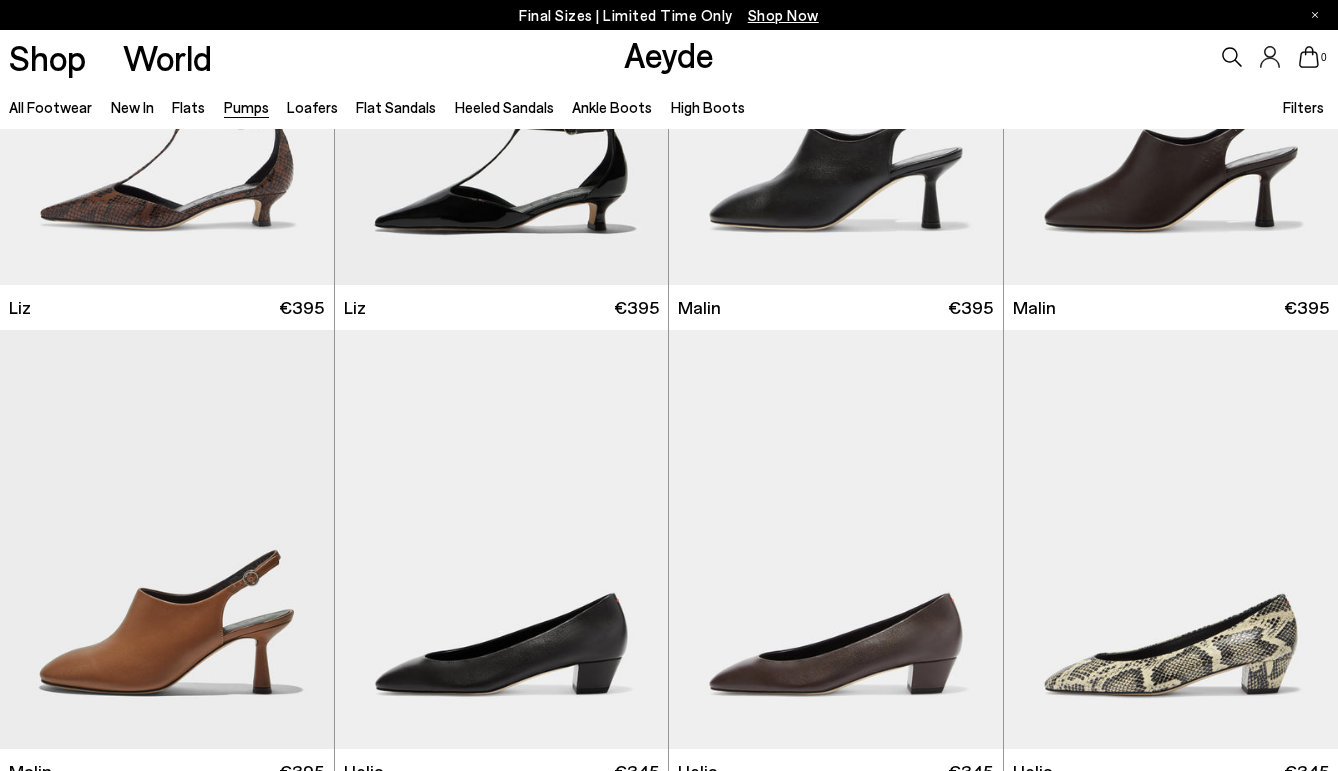 scroll, scrollTop: 1192, scrollLeft: 0, axis: vertical 